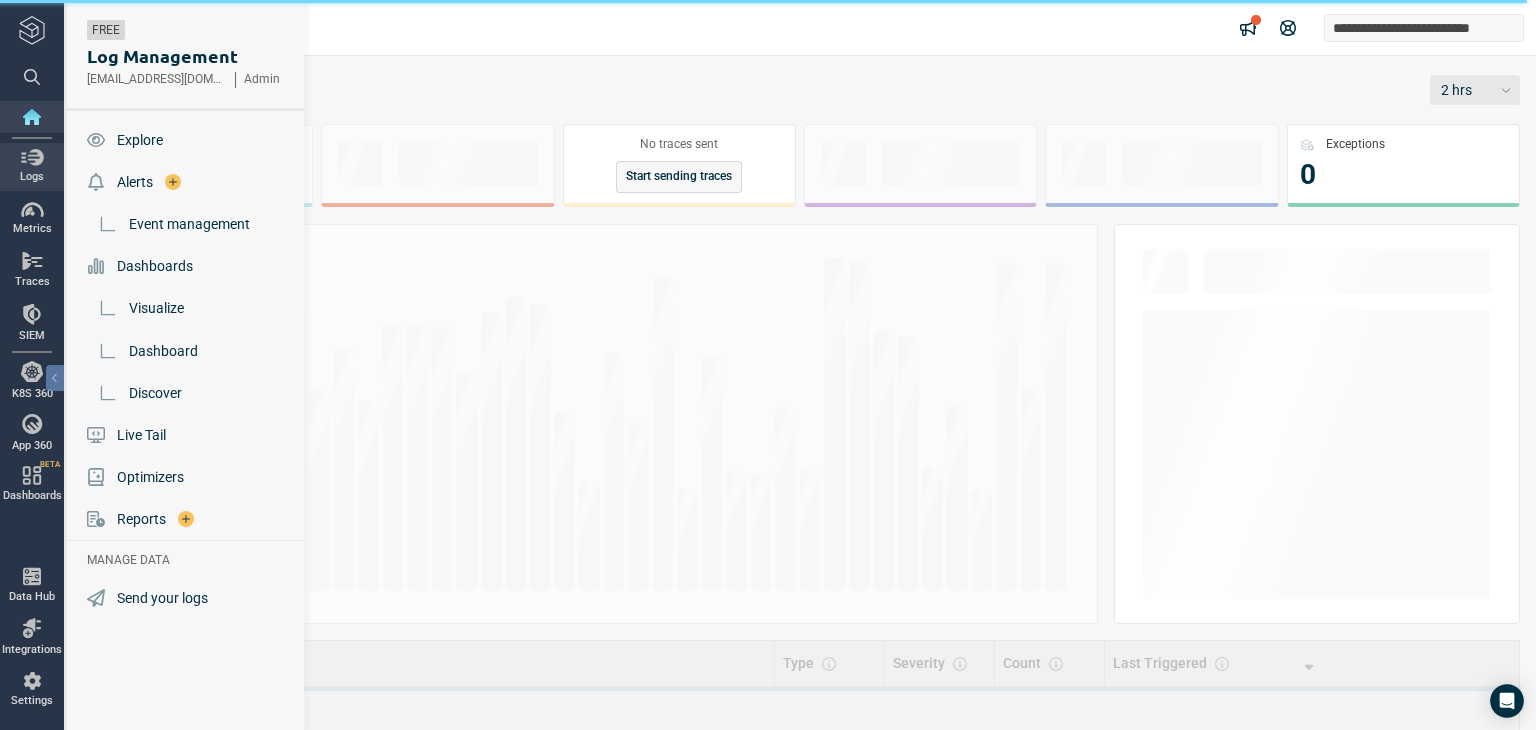 scroll, scrollTop: 0, scrollLeft: 0, axis: both 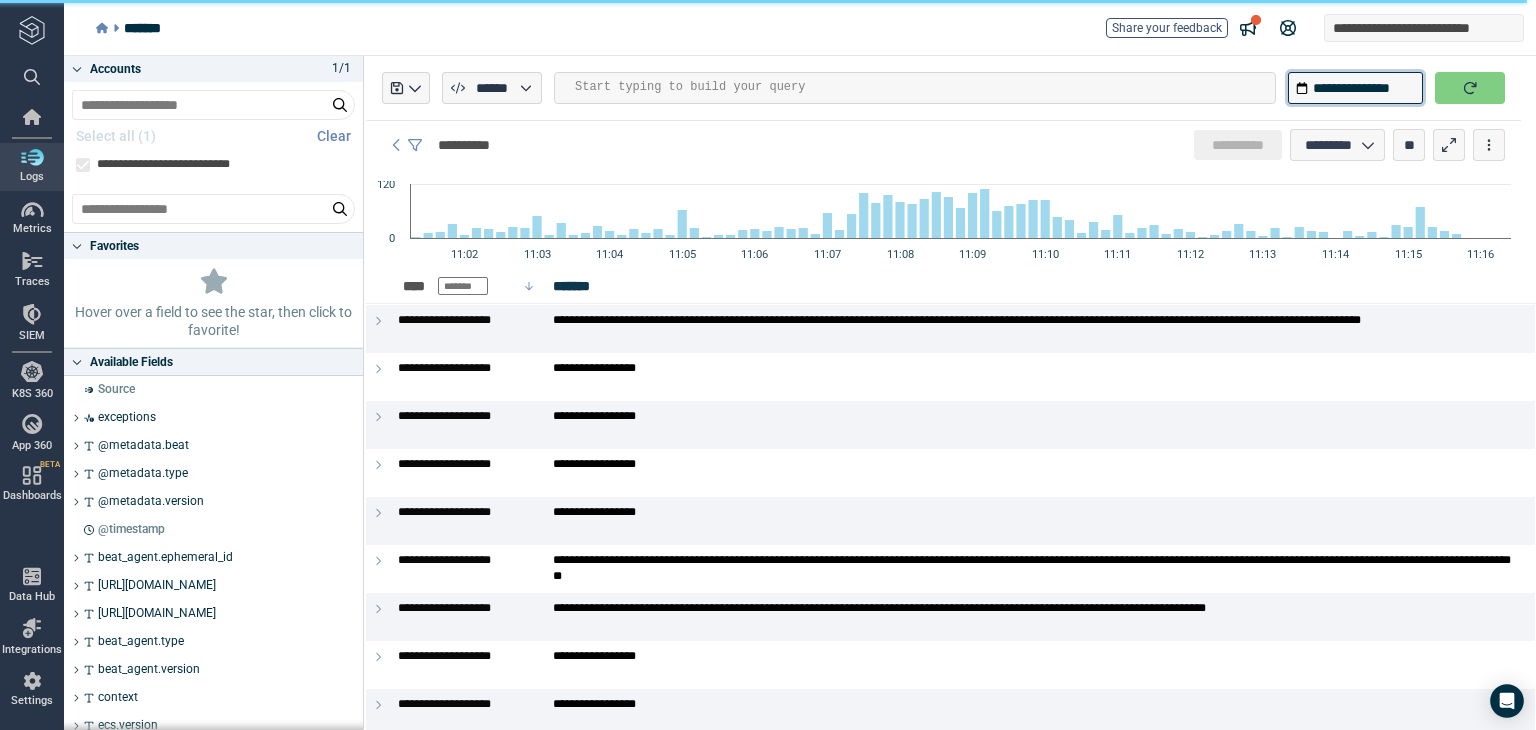 click on "**********" at bounding box center [1355, 88] 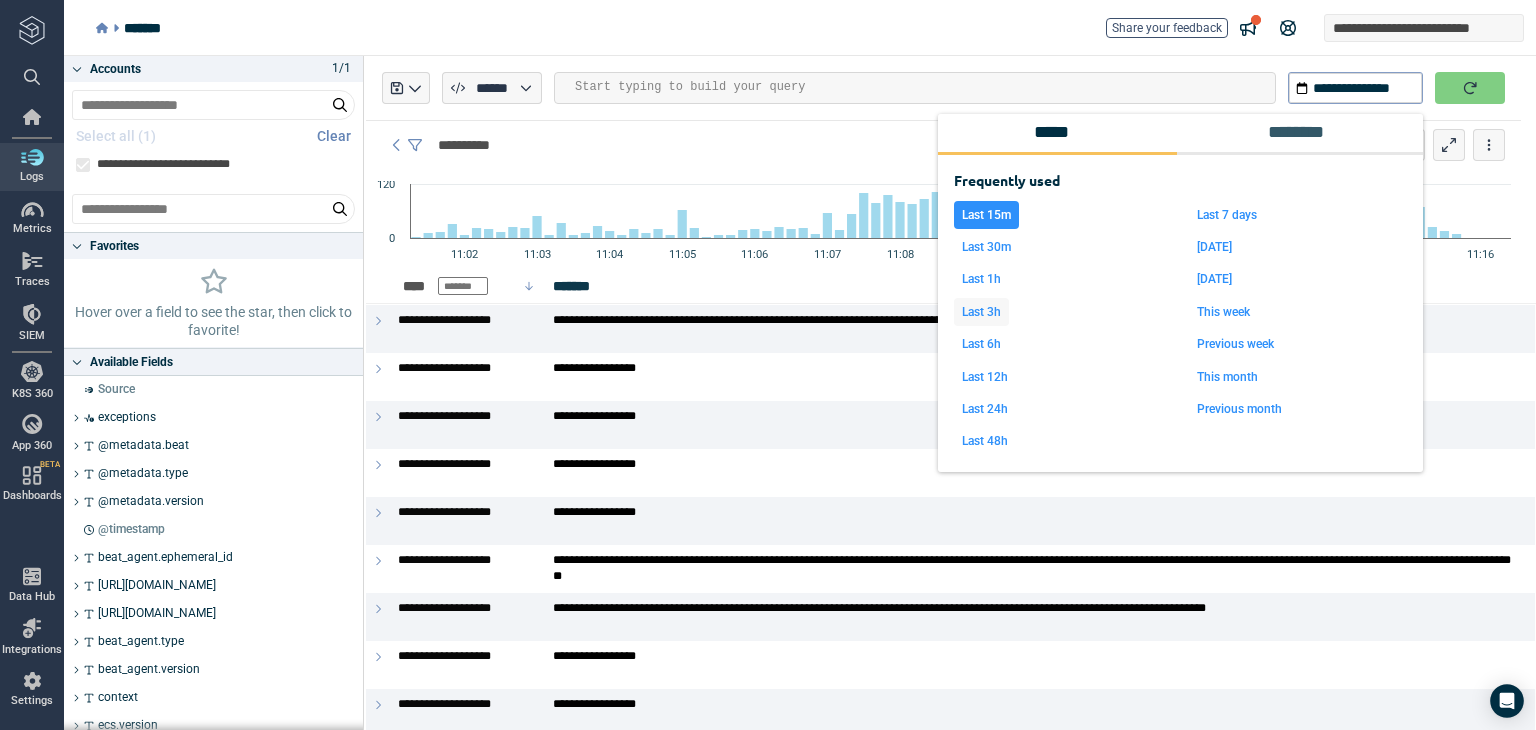 click on "Last 3h" at bounding box center [981, 312] 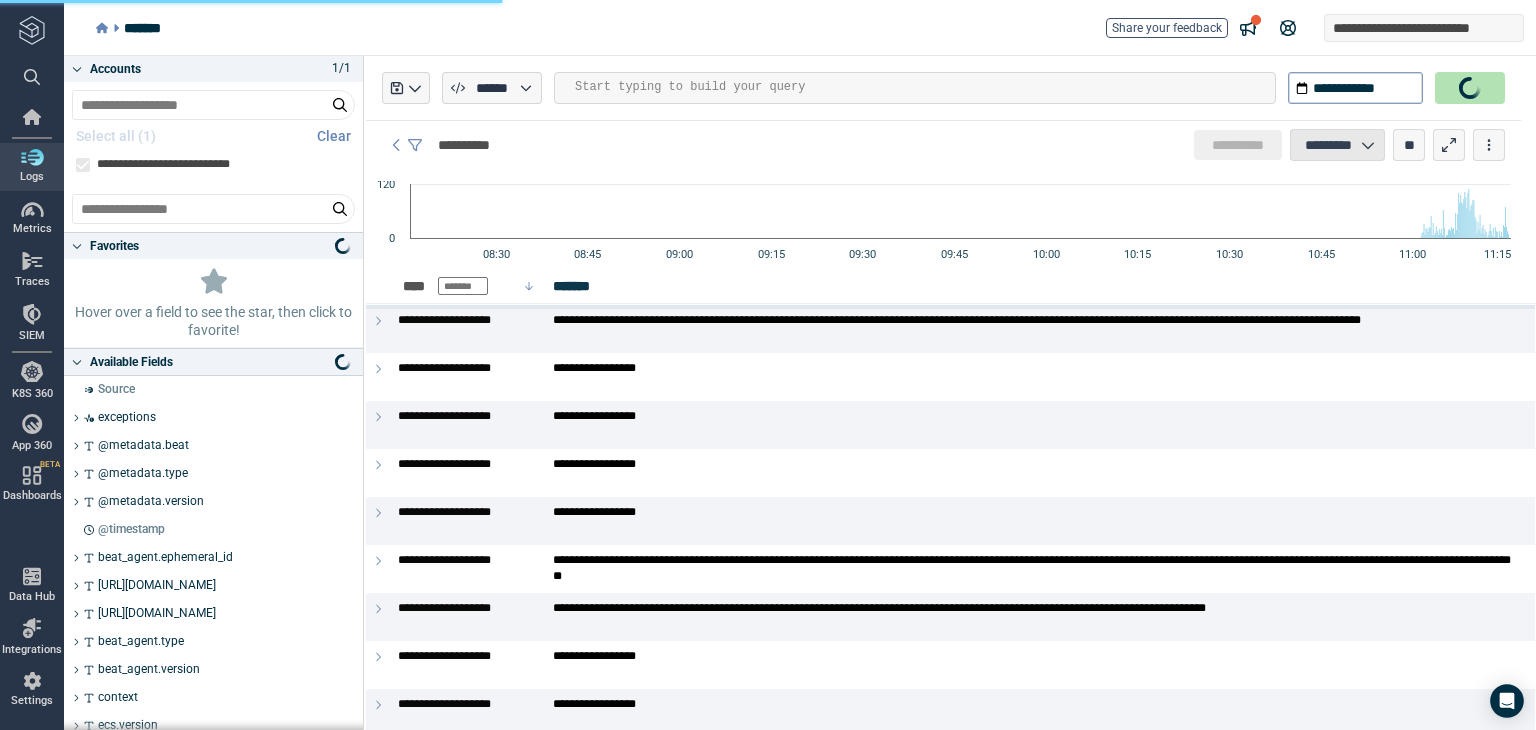 click on "*********" at bounding box center (1328, 145) 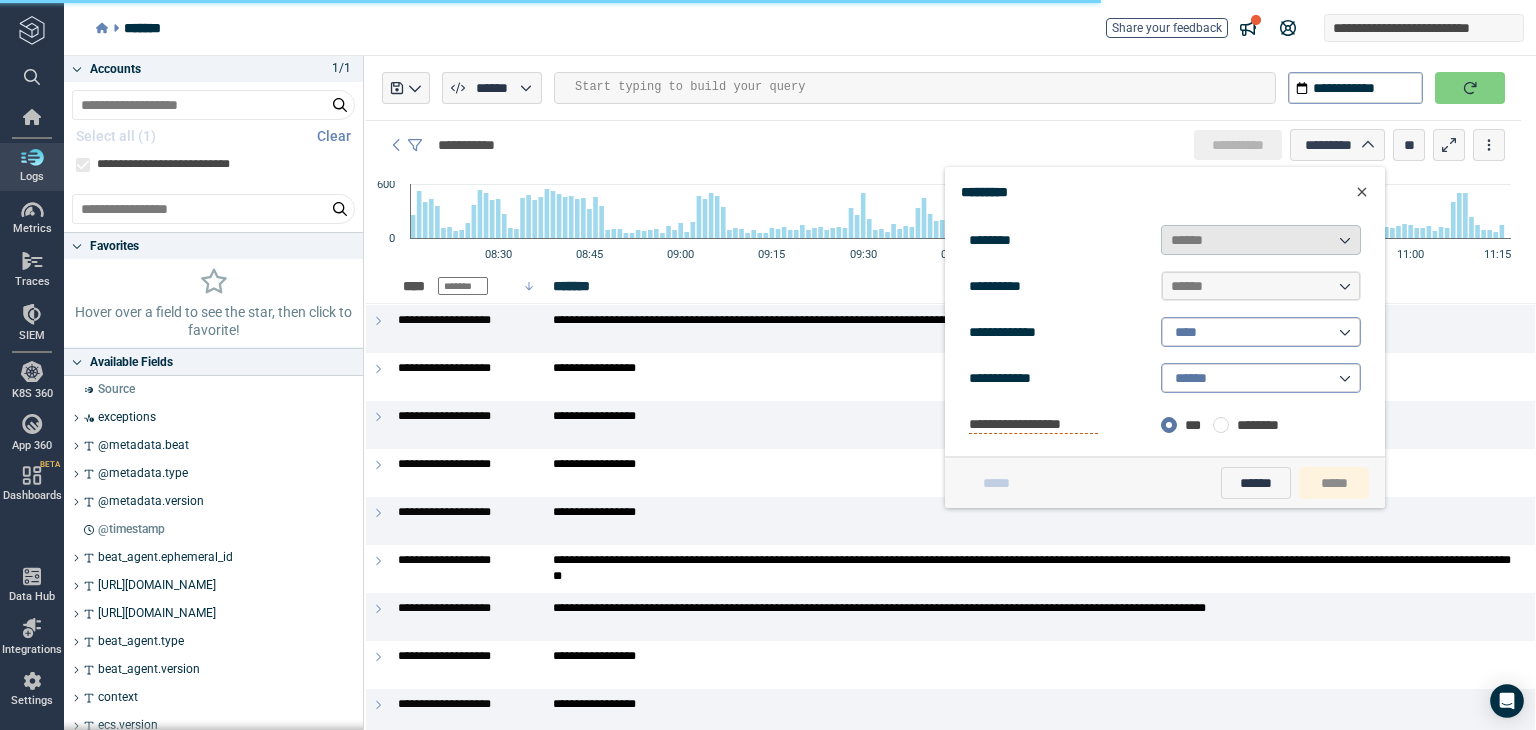 click on "******" at bounding box center [1190, 240] 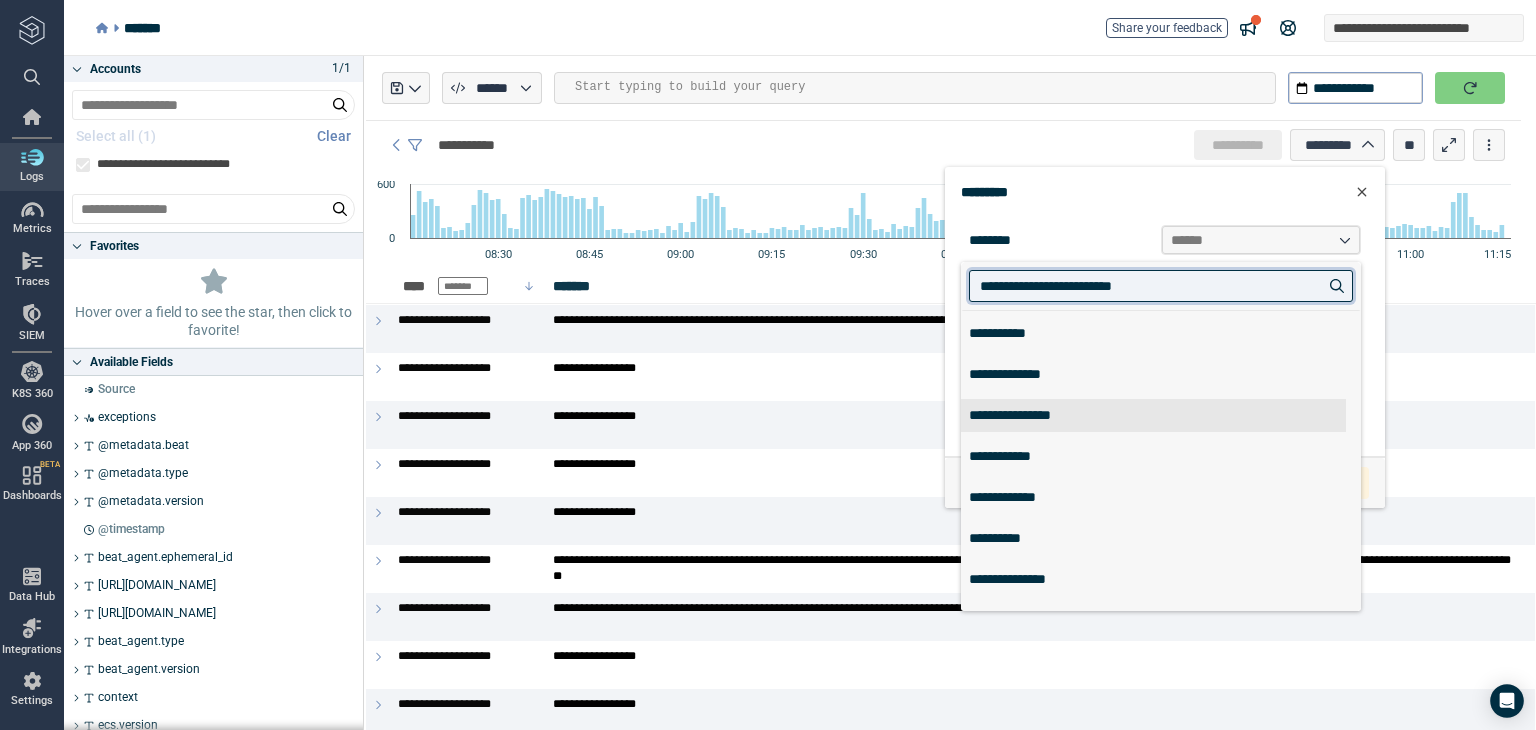 scroll, scrollTop: 802, scrollLeft: 0, axis: vertical 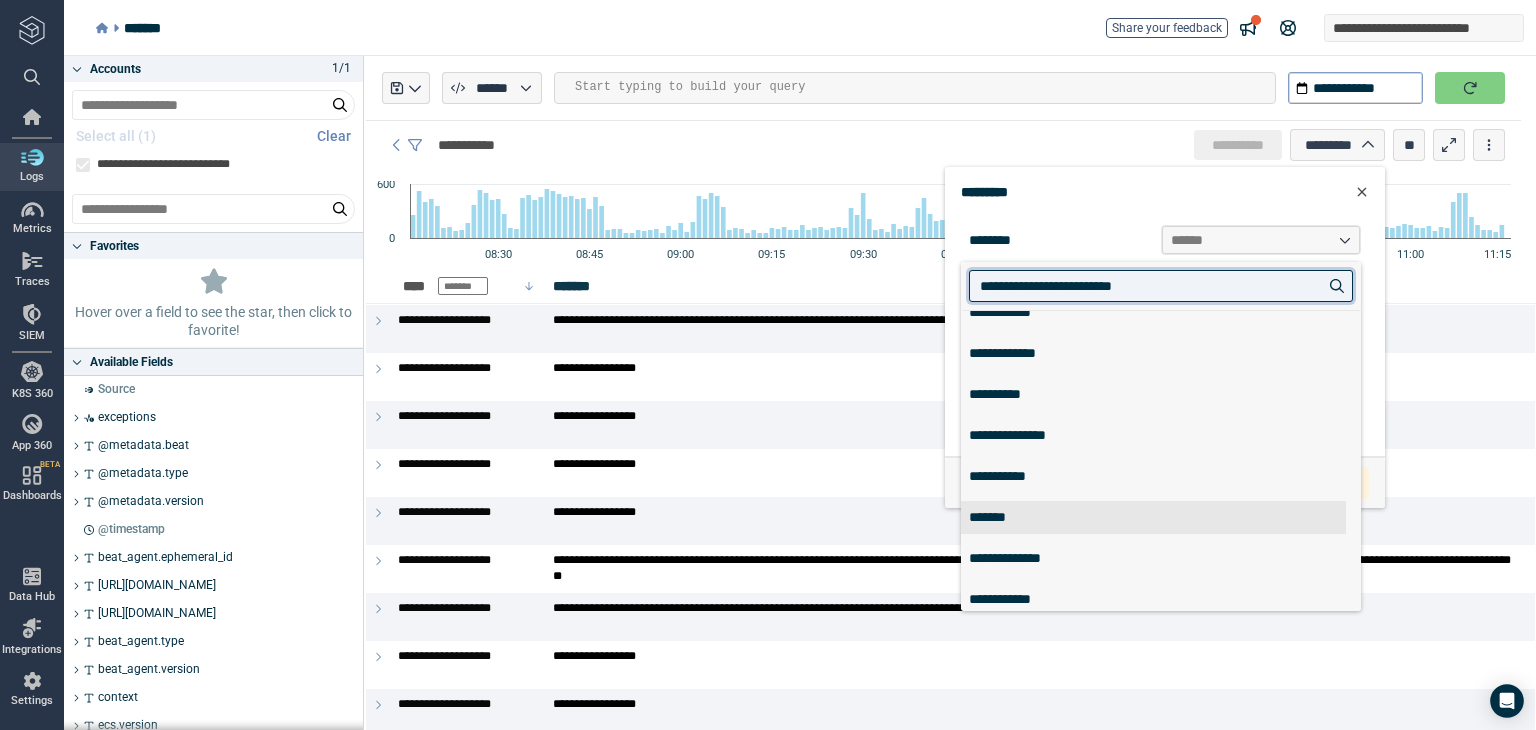 click on "*******" at bounding box center [1153, 517] 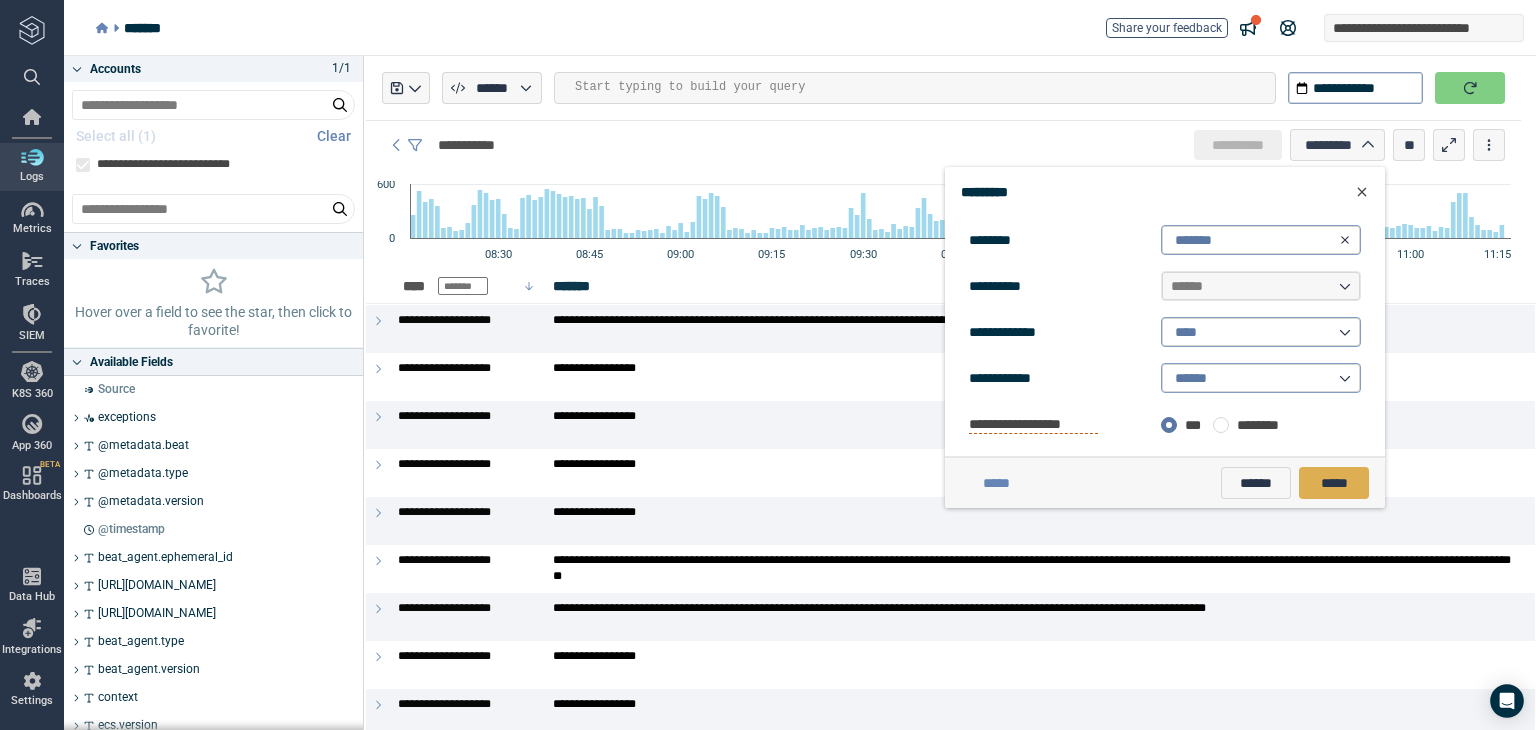click on "*****" at bounding box center [1333, 483] 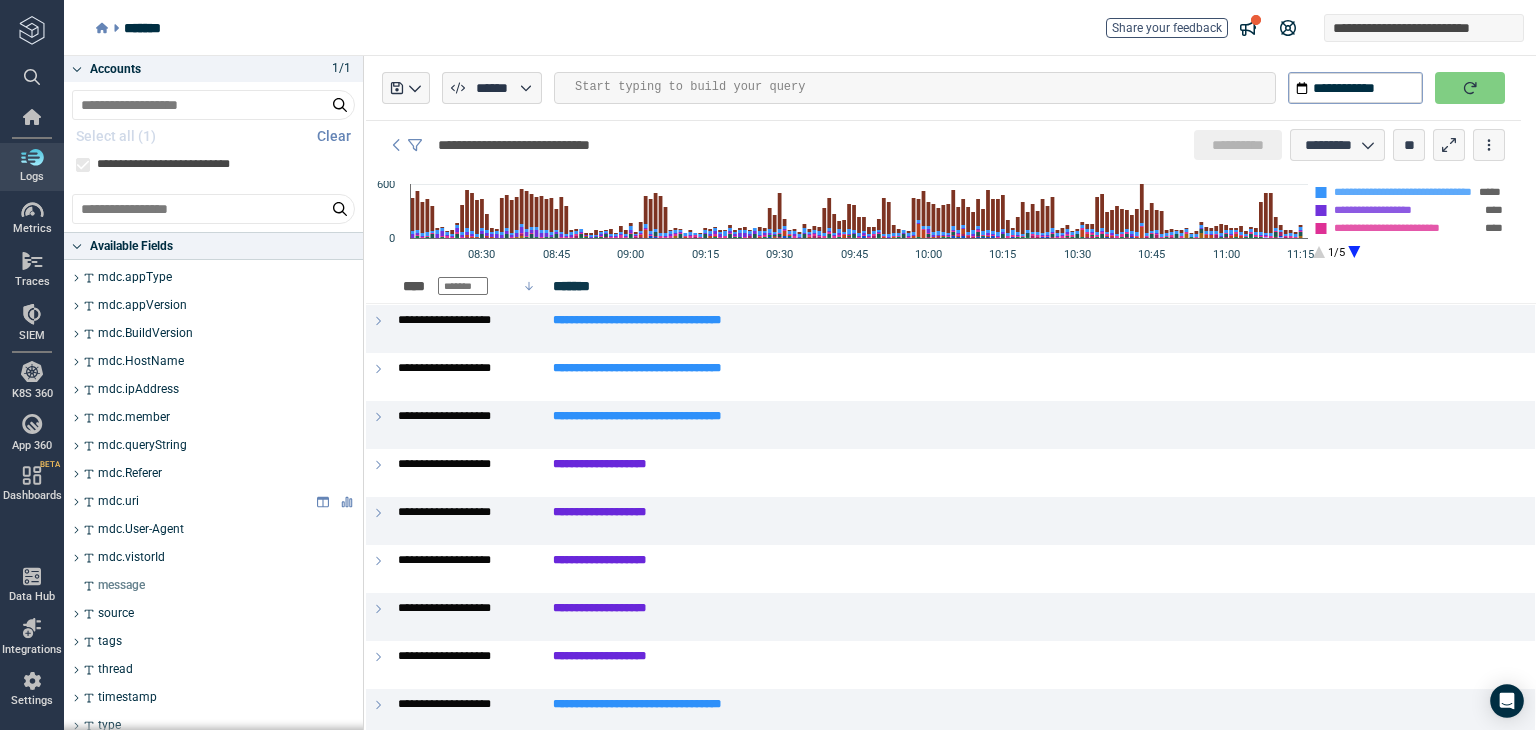 scroll, scrollTop: 739, scrollLeft: 0, axis: vertical 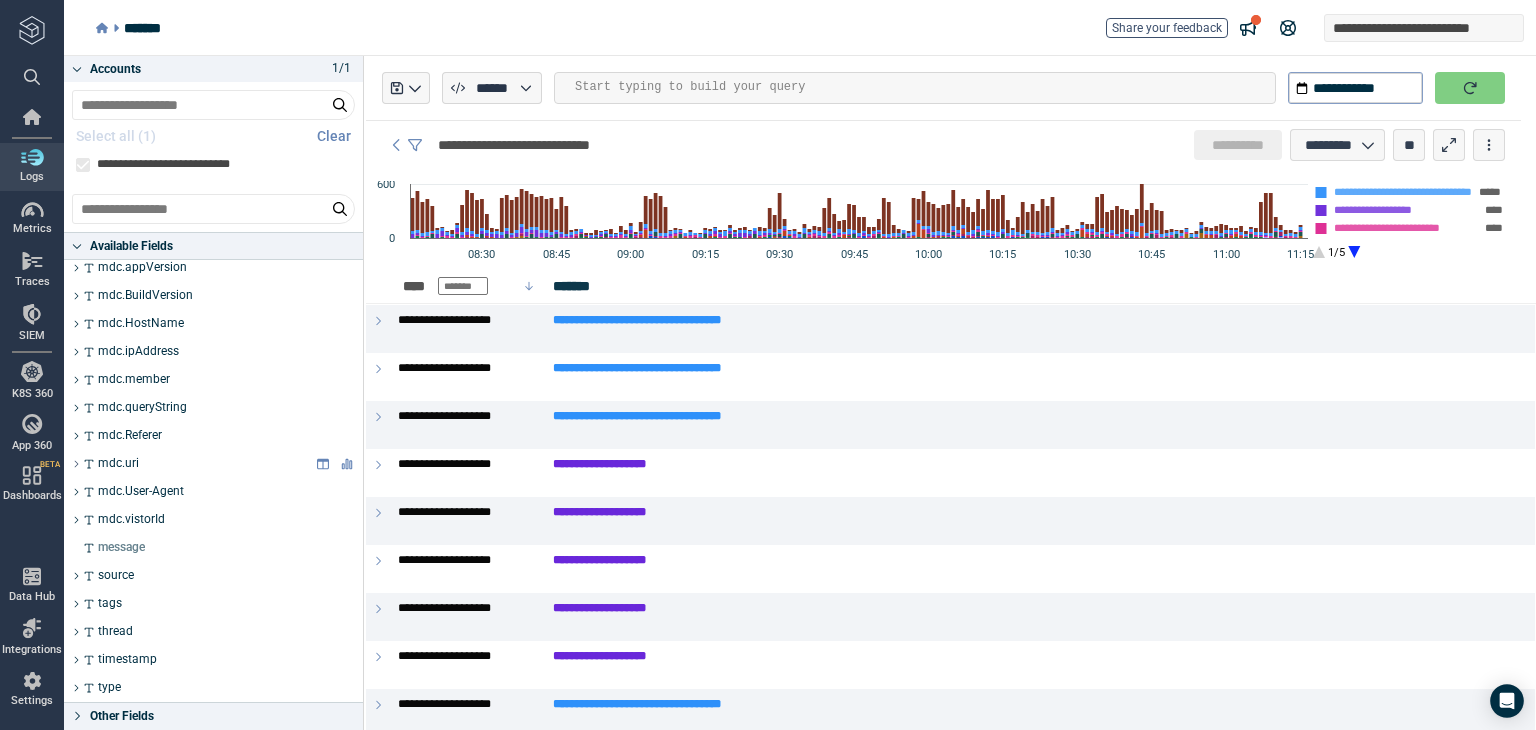 click 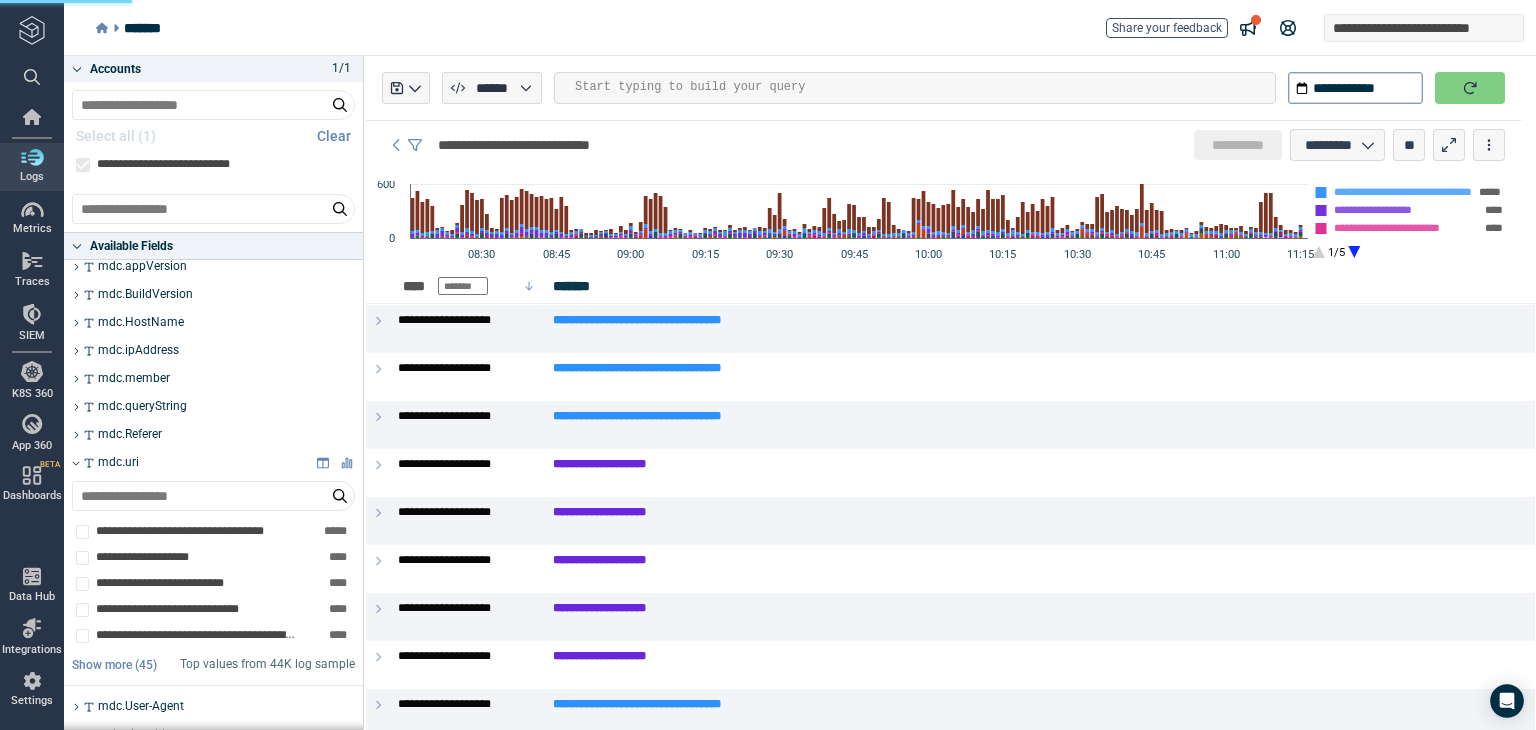 scroll, scrollTop: 833, scrollLeft: 0, axis: vertical 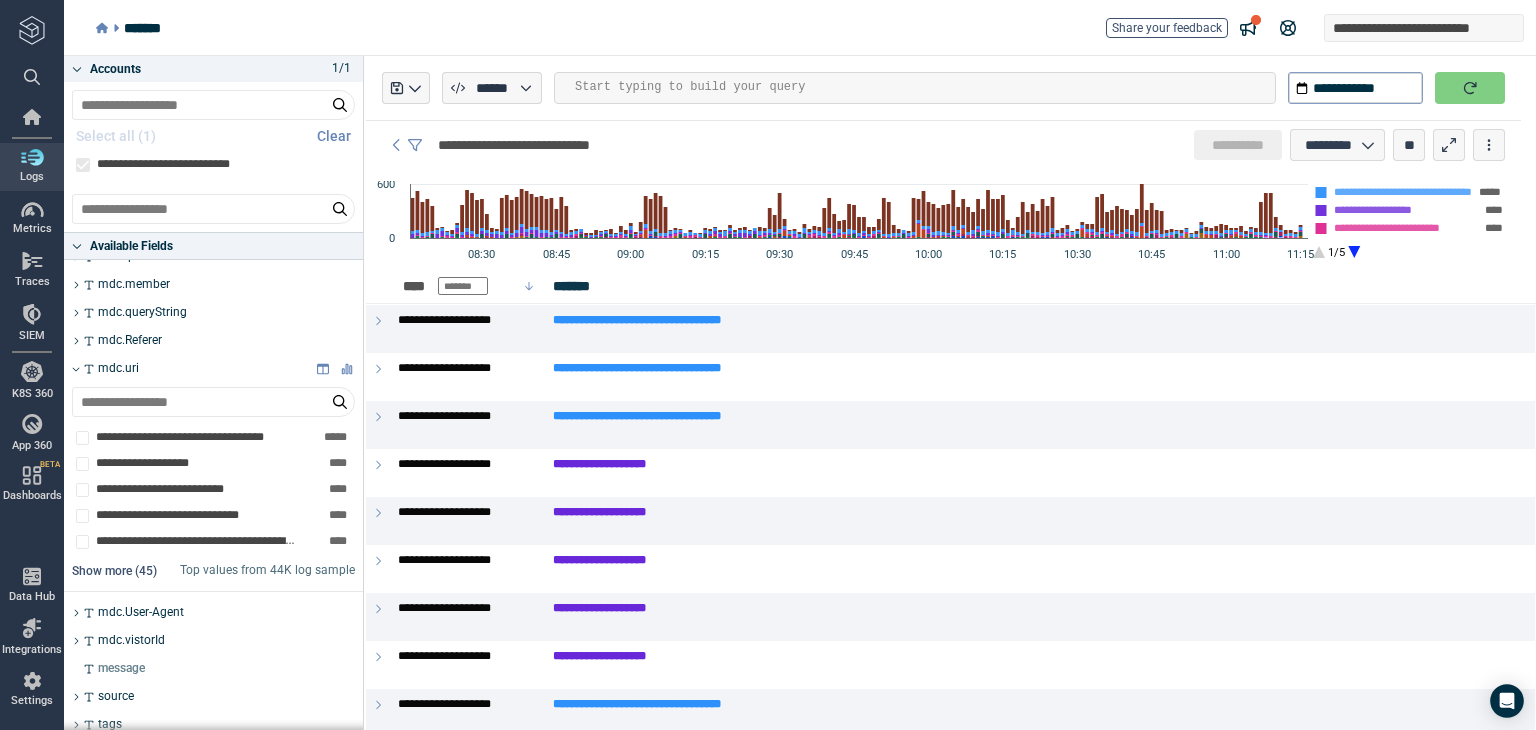 click on "Show more ( 45 )" at bounding box center (114, 571) 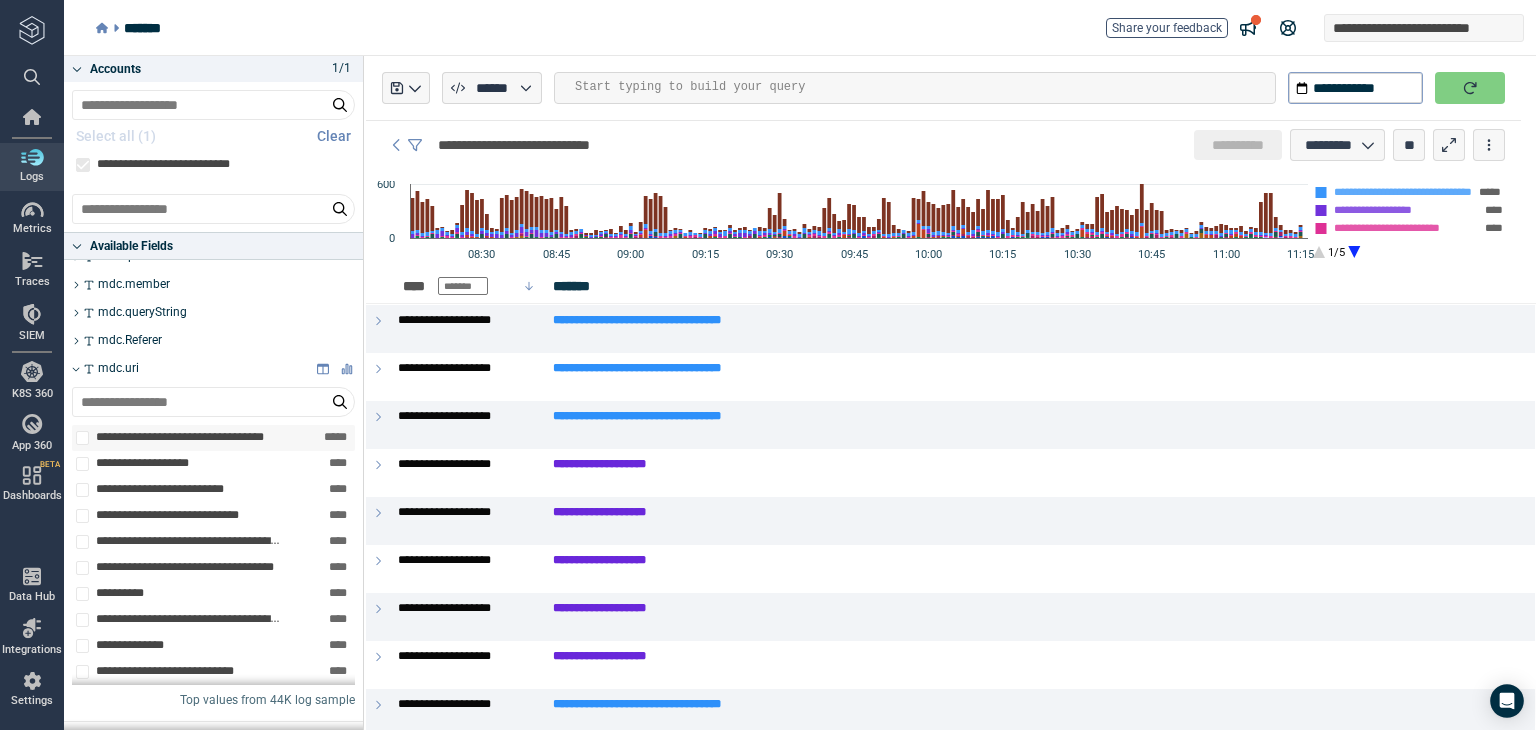 click at bounding box center [82, 438] 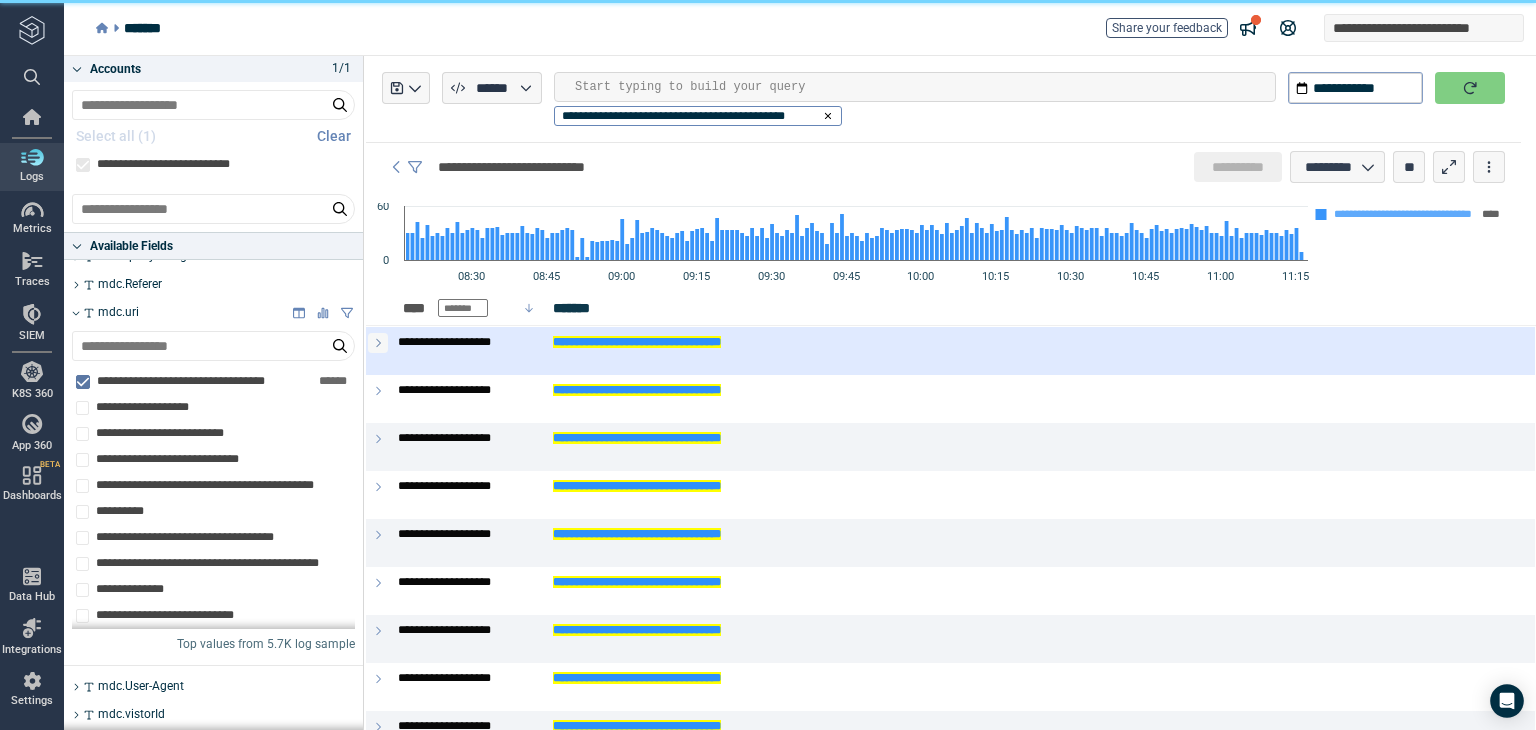 click at bounding box center (378, 343) 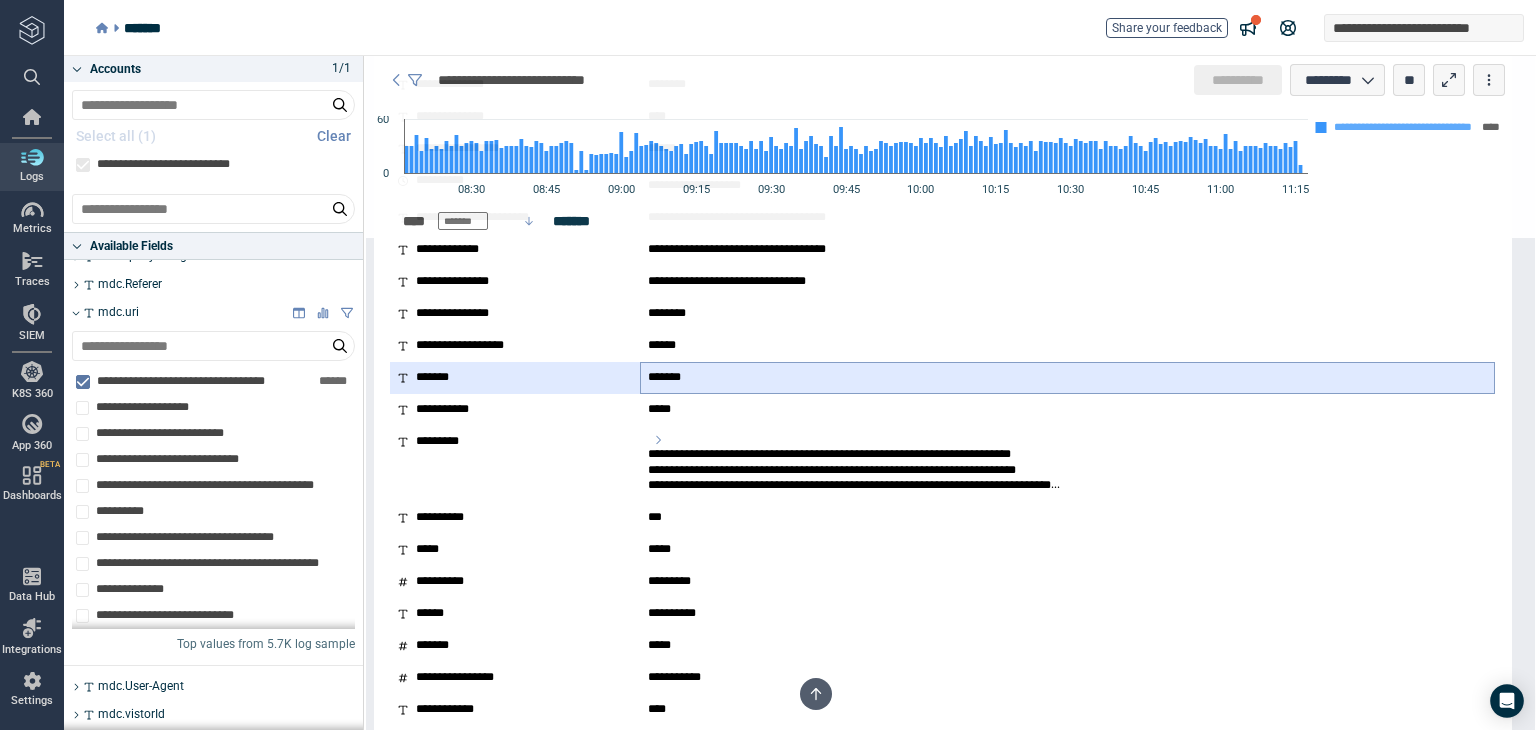 scroll, scrollTop: 460, scrollLeft: 0, axis: vertical 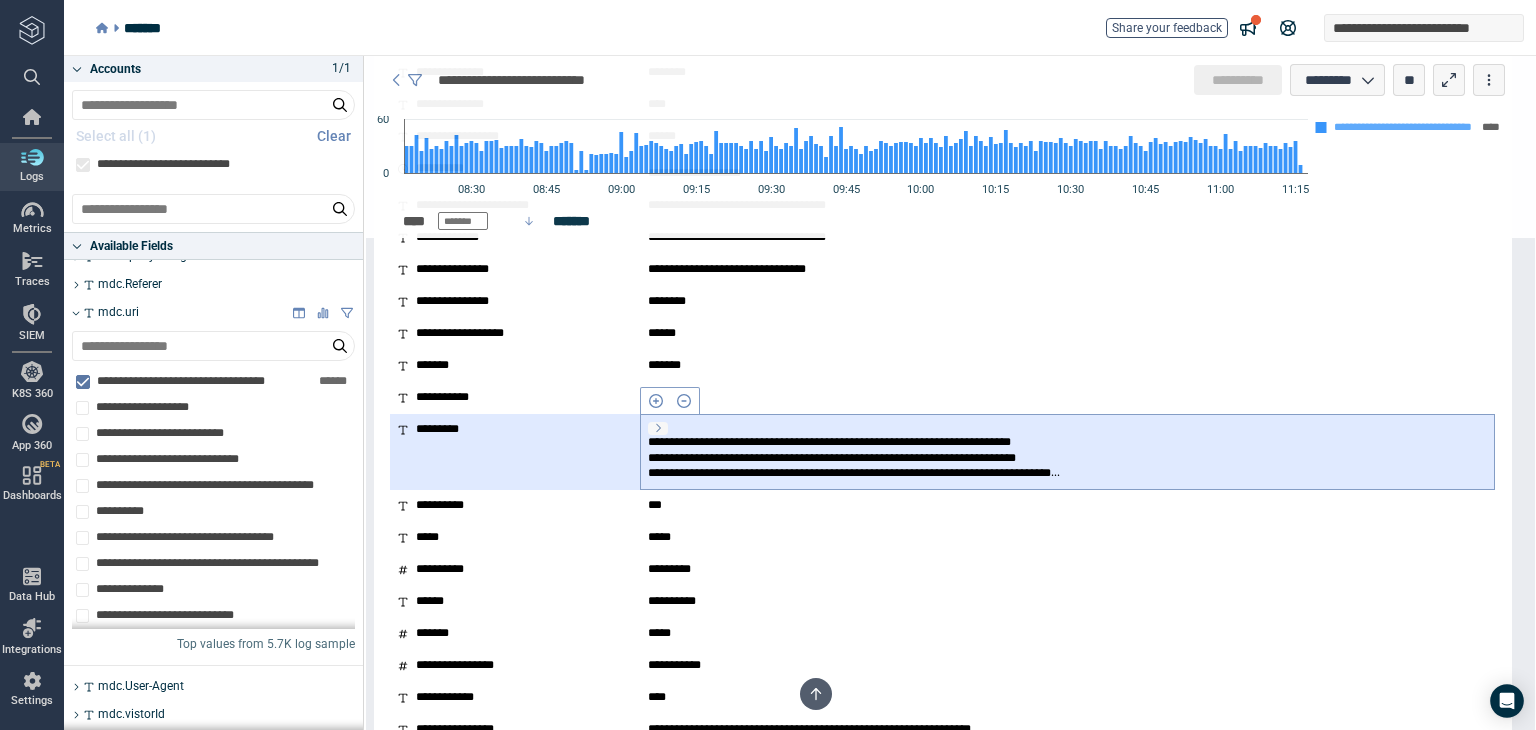 click 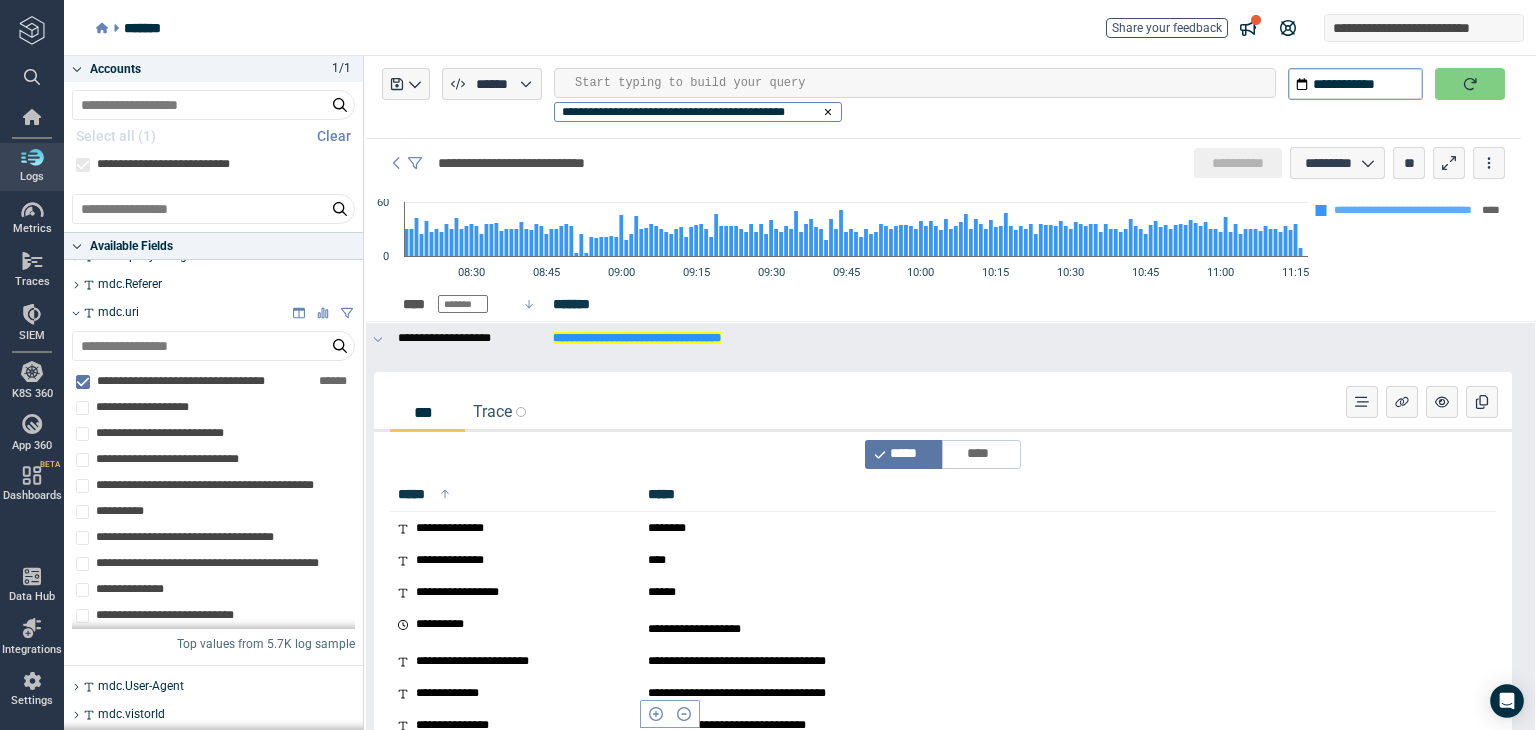 scroll, scrollTop: 2, scrollLeft: 0, axis: vertical 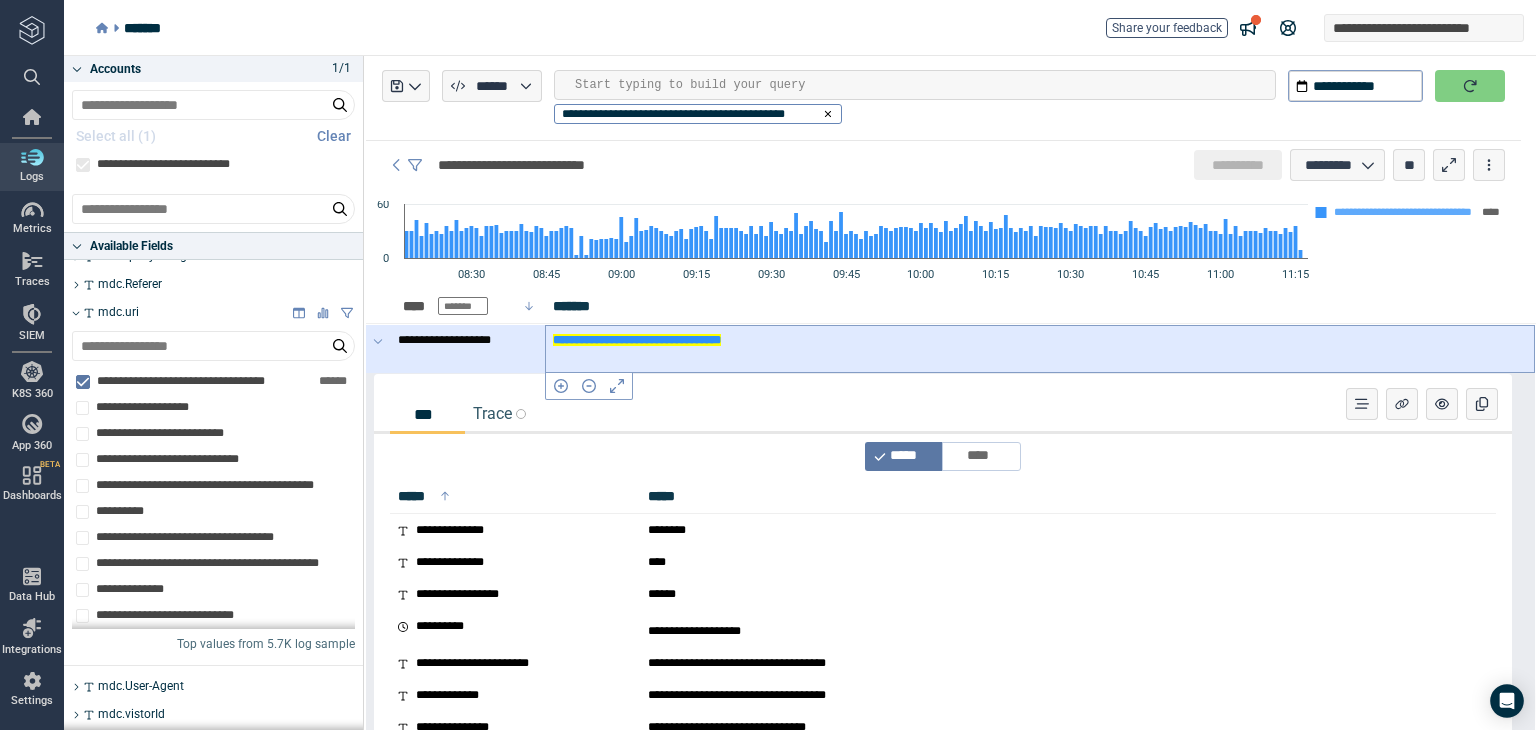 click on "**********" at bounding box center [637, 340] 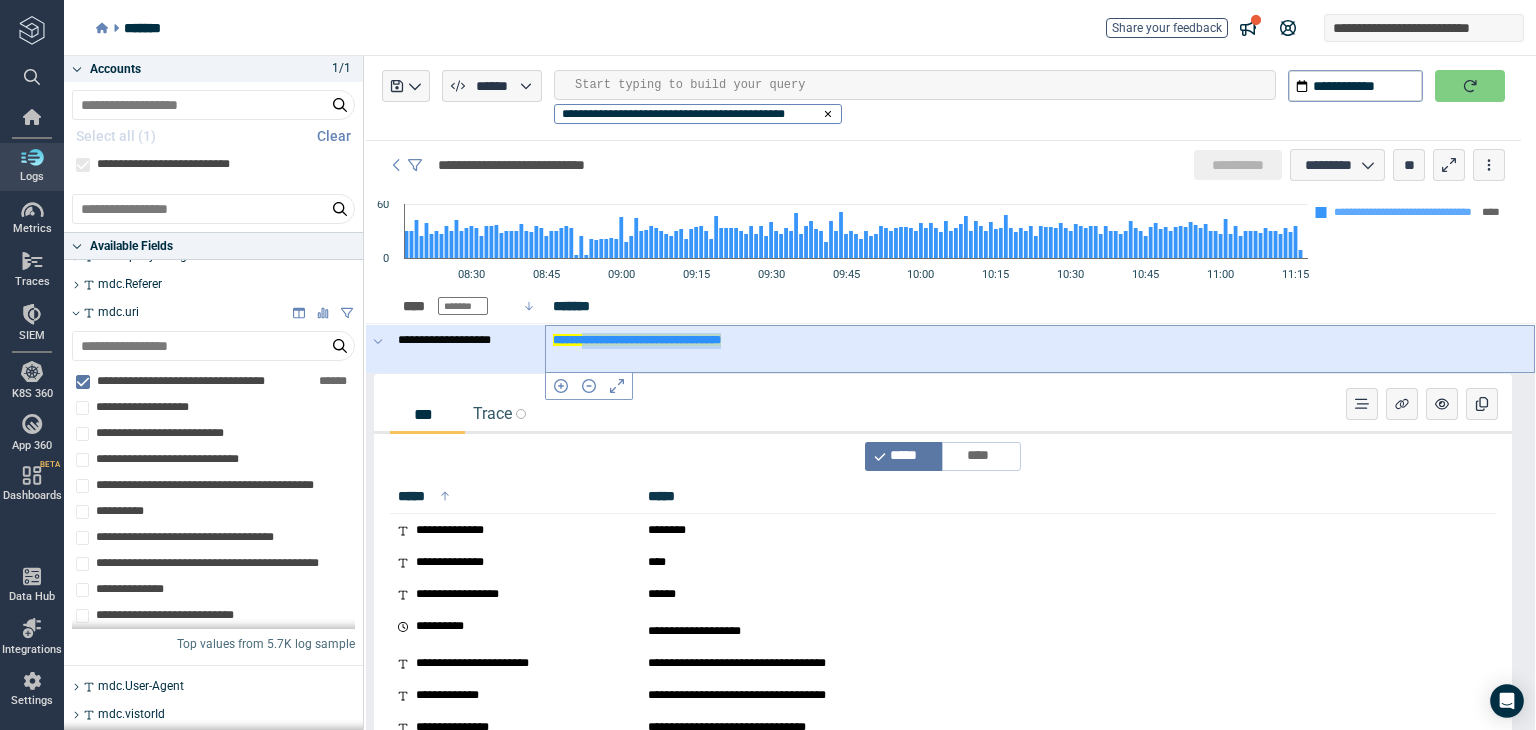 click on "**********" at bounding box center (637, 340) 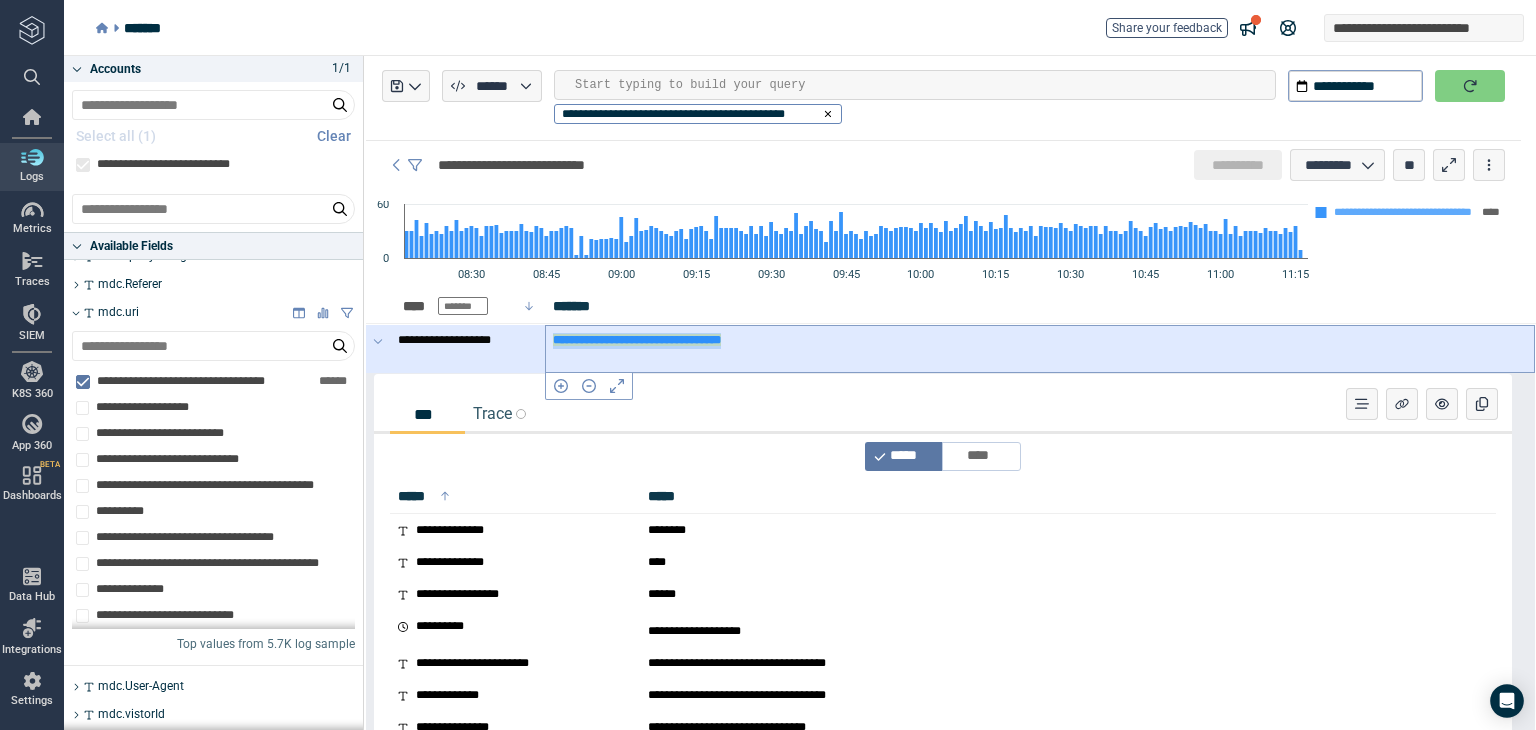 click on "**********" at bounding box center (637, 340) 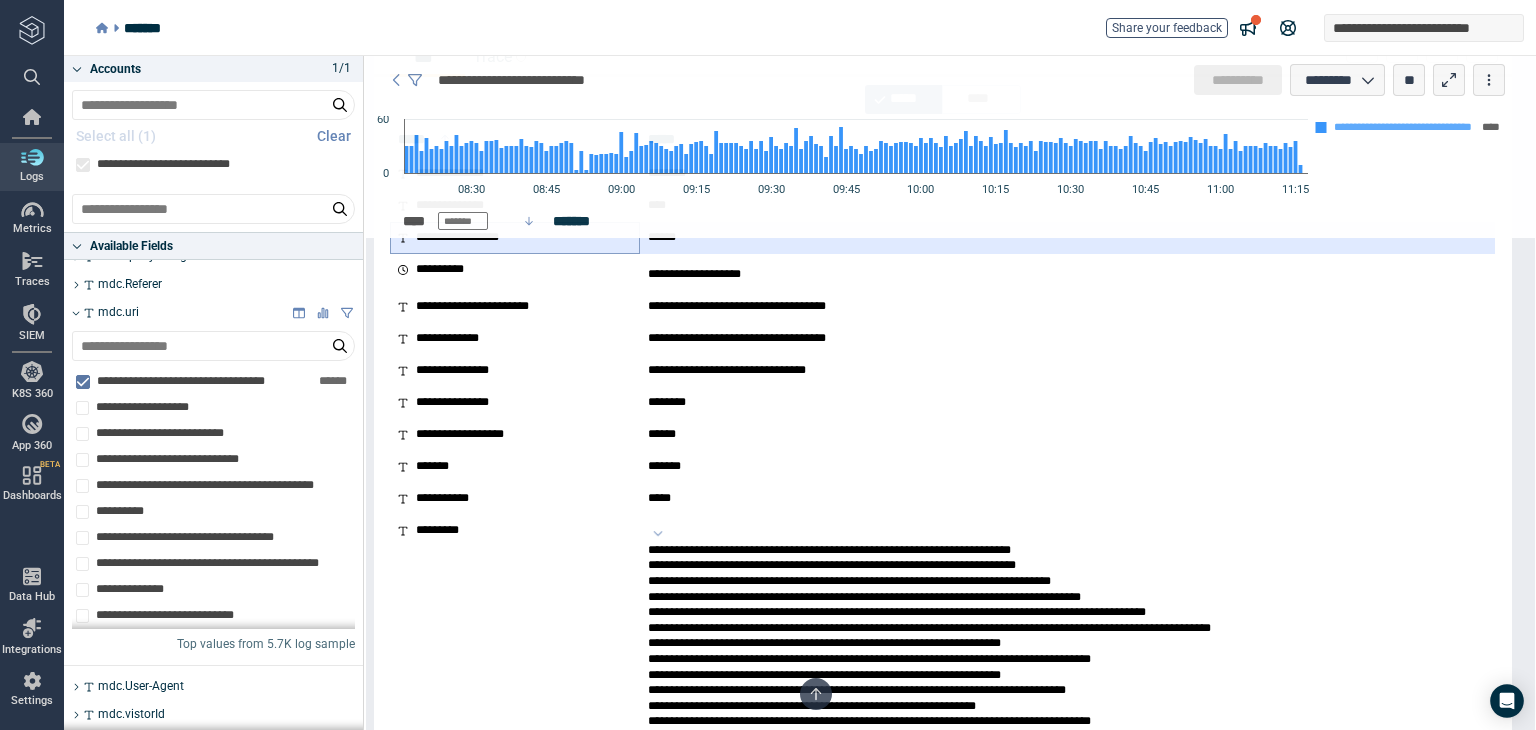 scroll, scrollTop: 360, scrollLeft: 0, axis: vertical 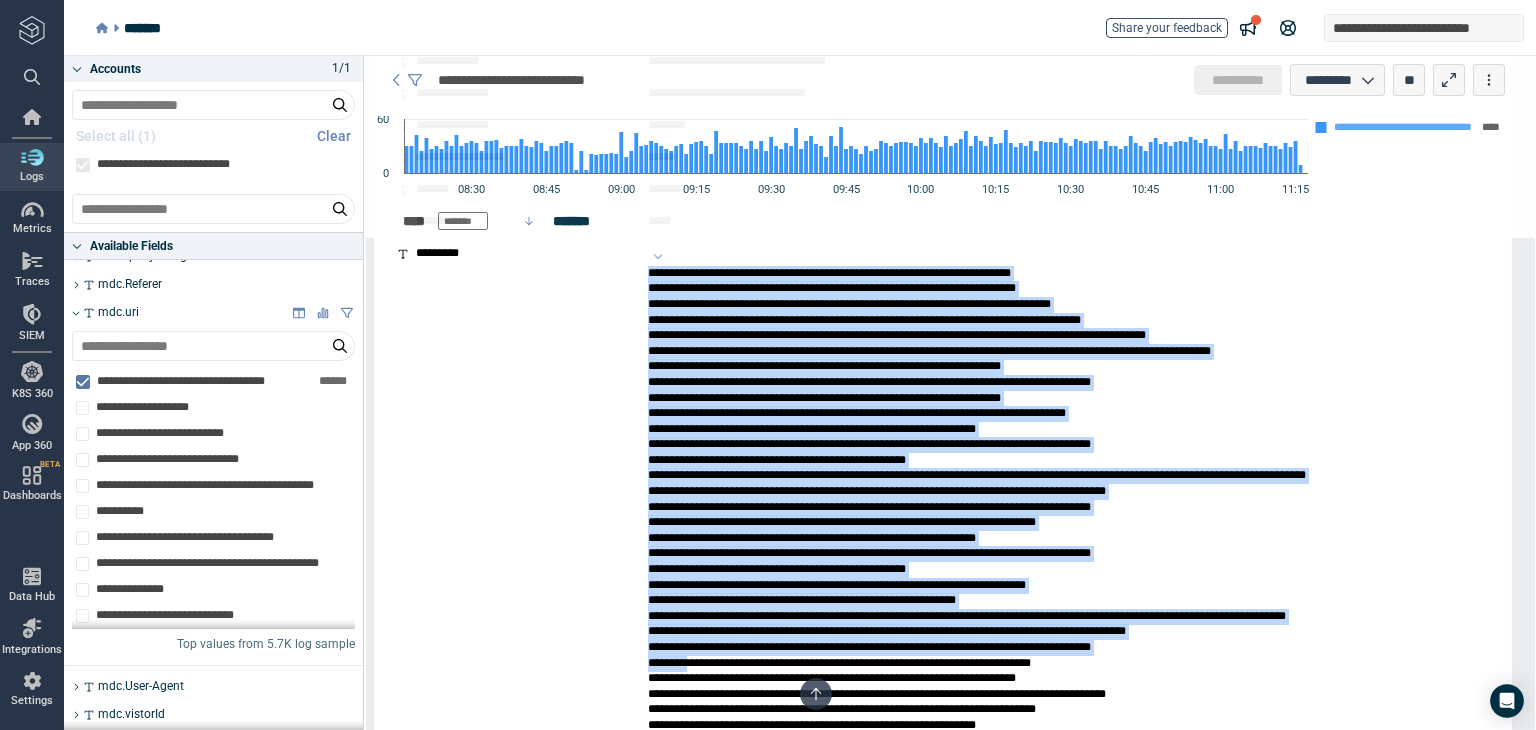 drag, startPoint x: 646, startPoint y: 549, endPoint x: 752, endPoint y: 739, distance: 217.56837 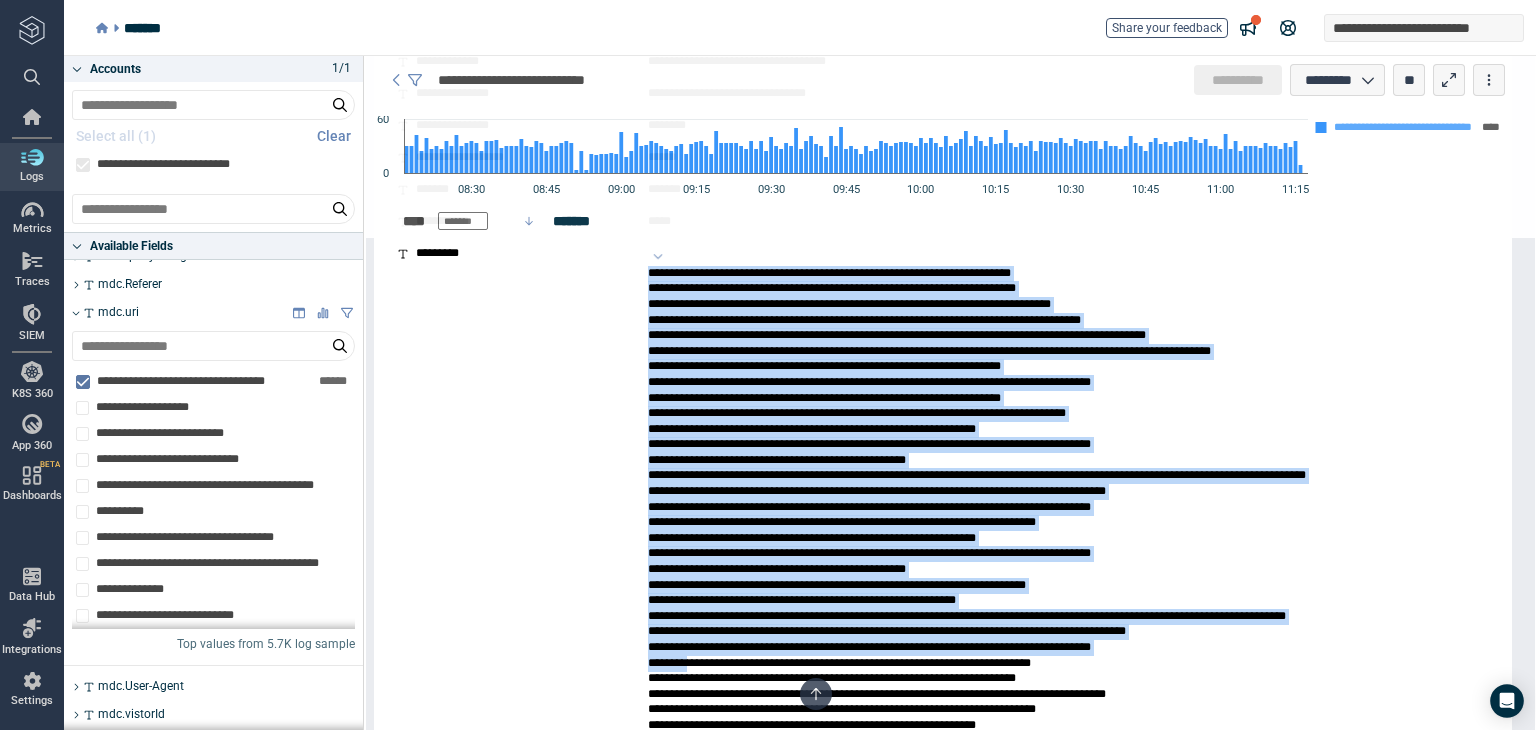 click on "**********" at bounding box center (768, 365) 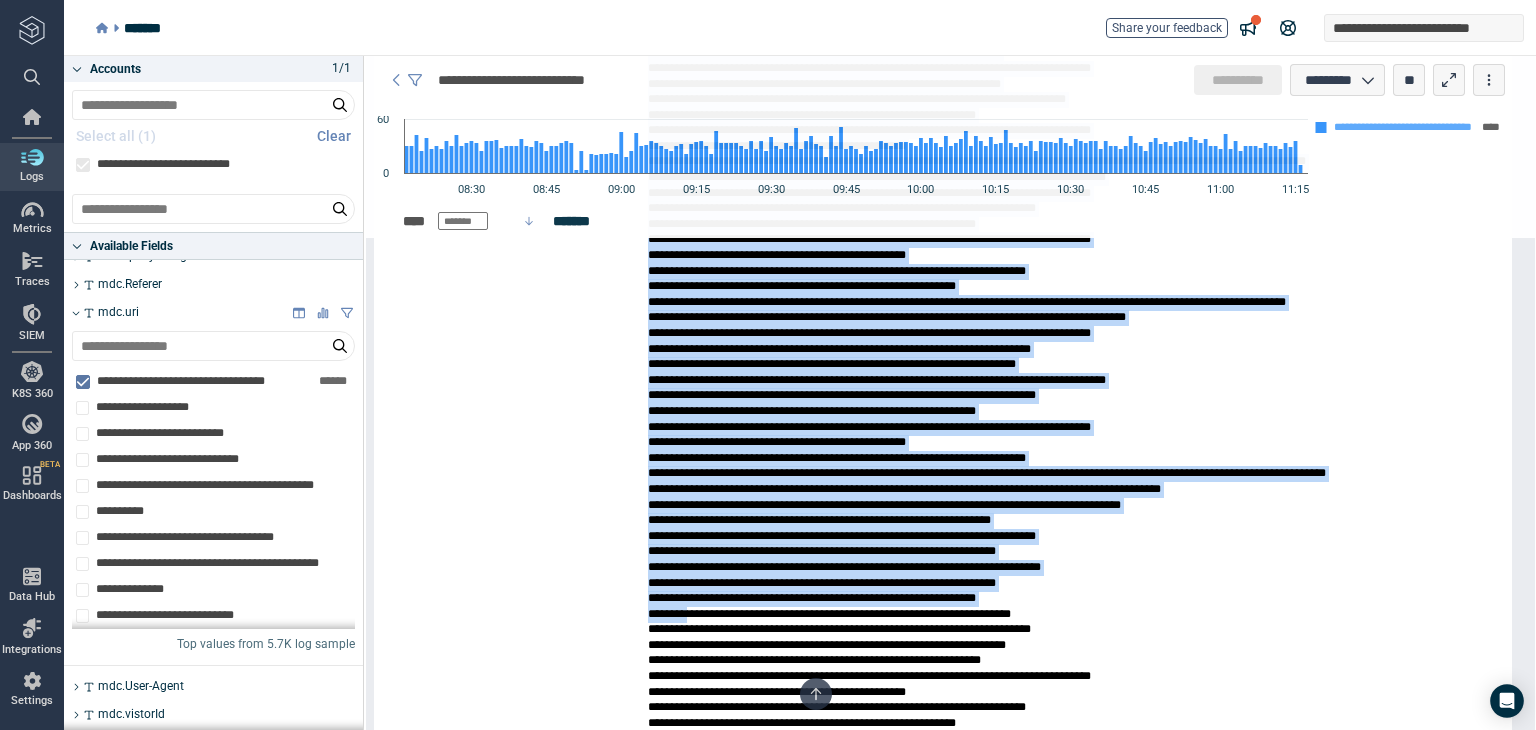 scroll, scrollTop: 965, scrollLeft: 0, axis: vertical 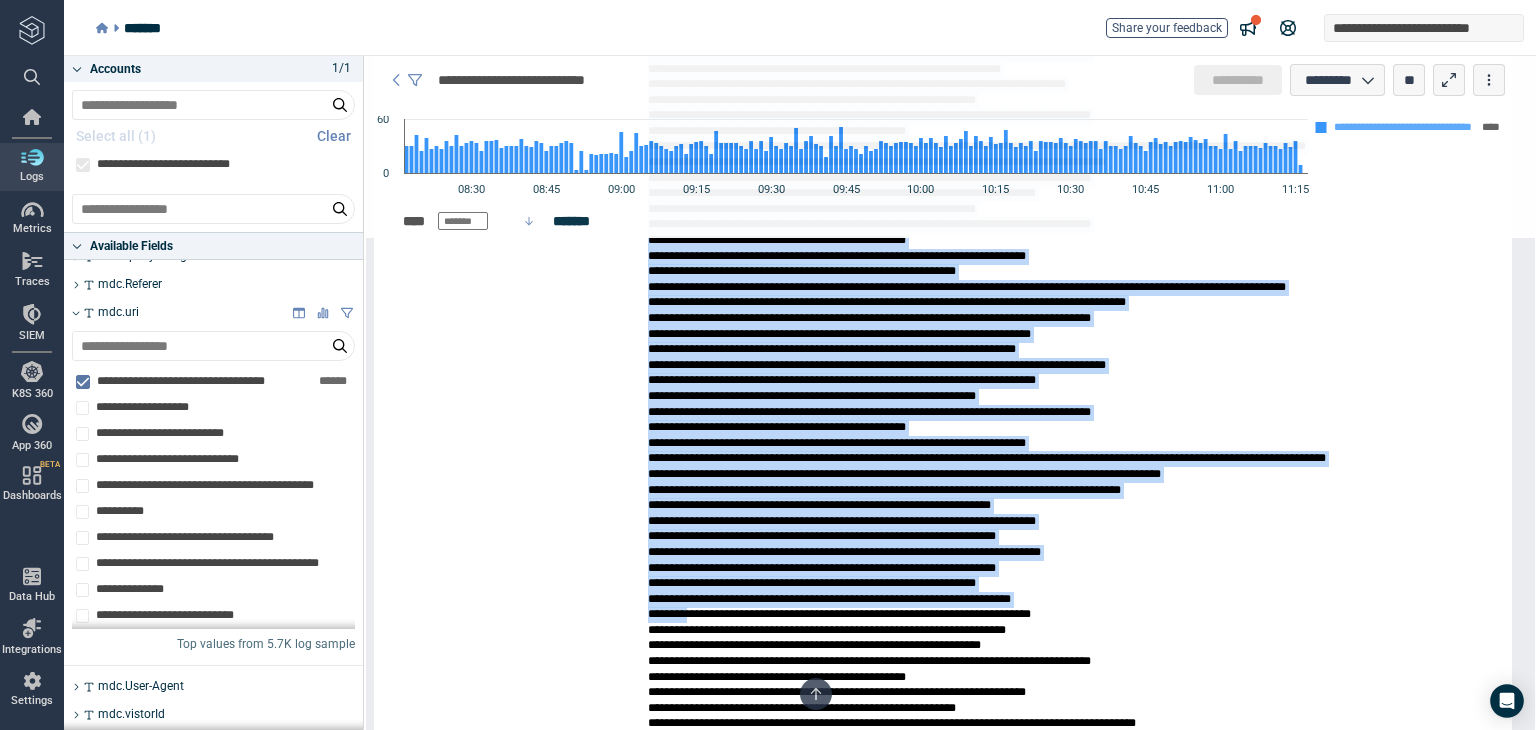 copy on "**********" 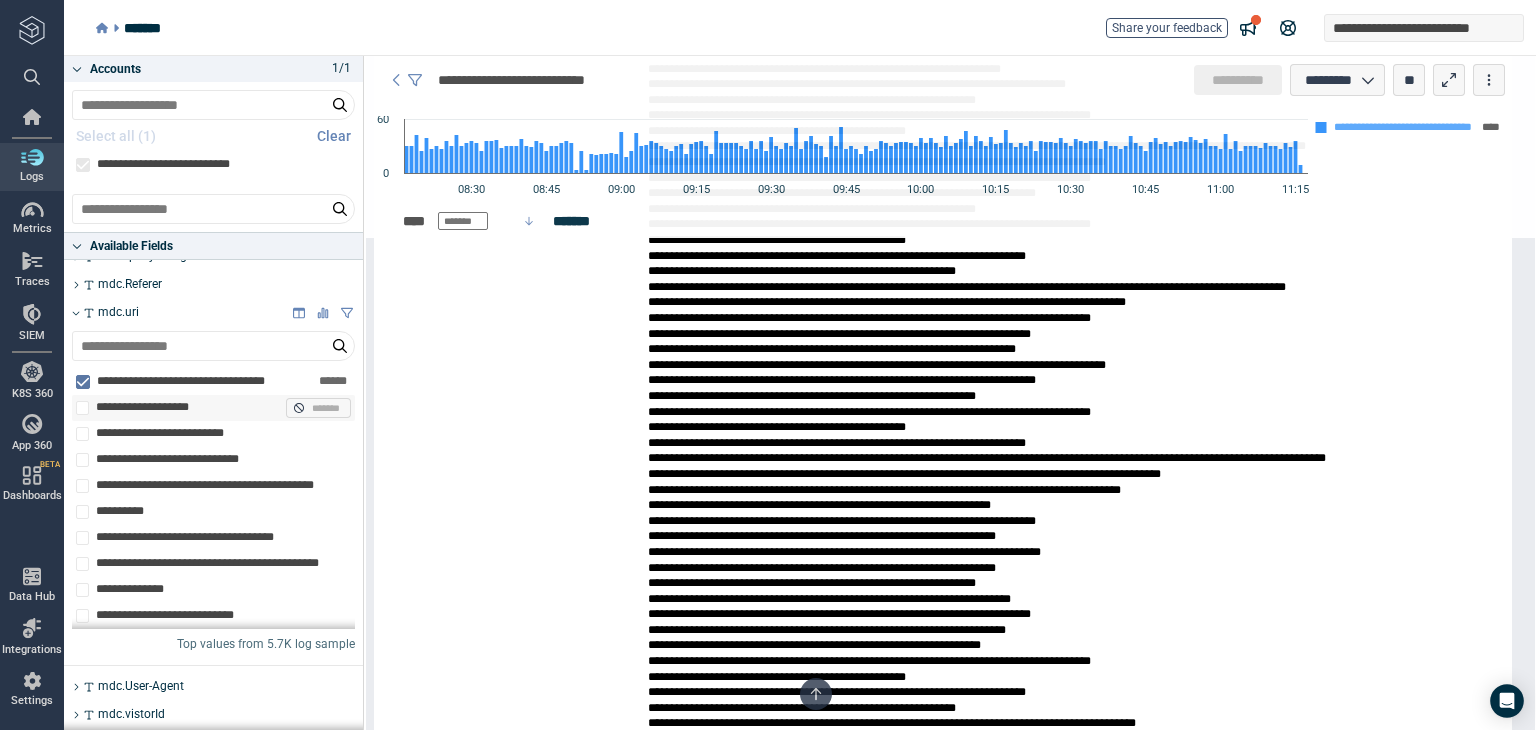 click on "**********" at bounding box center (148, 408) 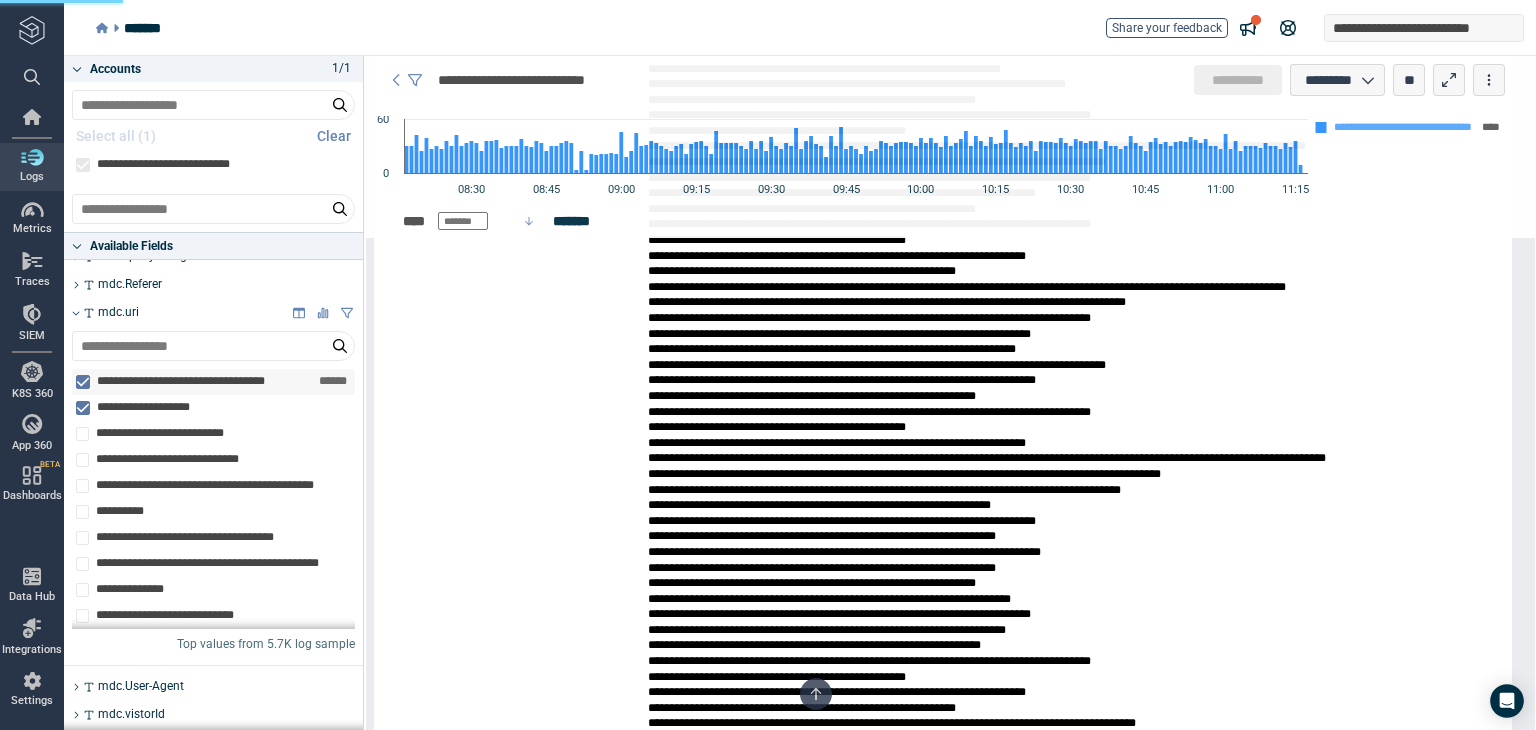 click 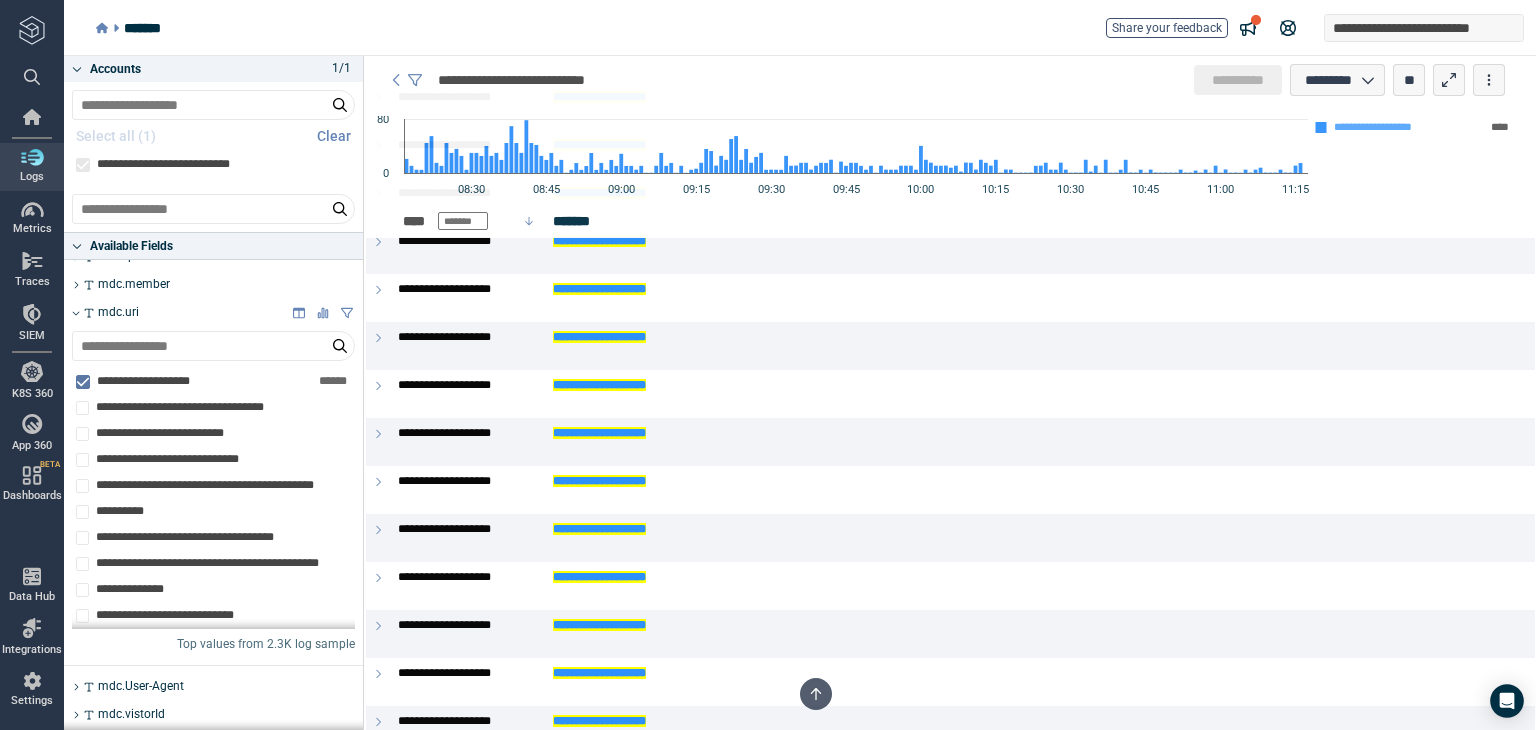 type on "*" 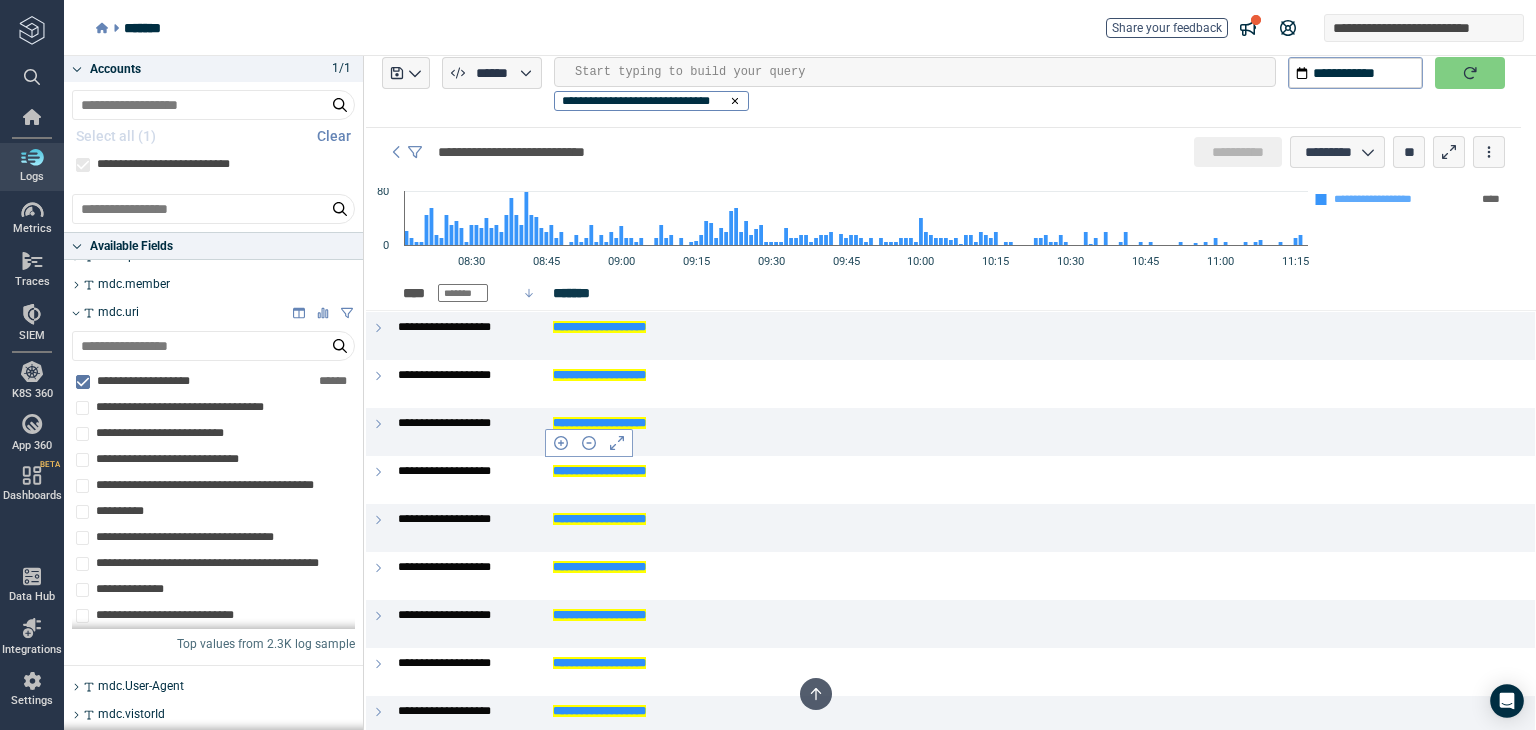 scroll, scrollTop: 46, scrollLeft: 0, axis: vertical 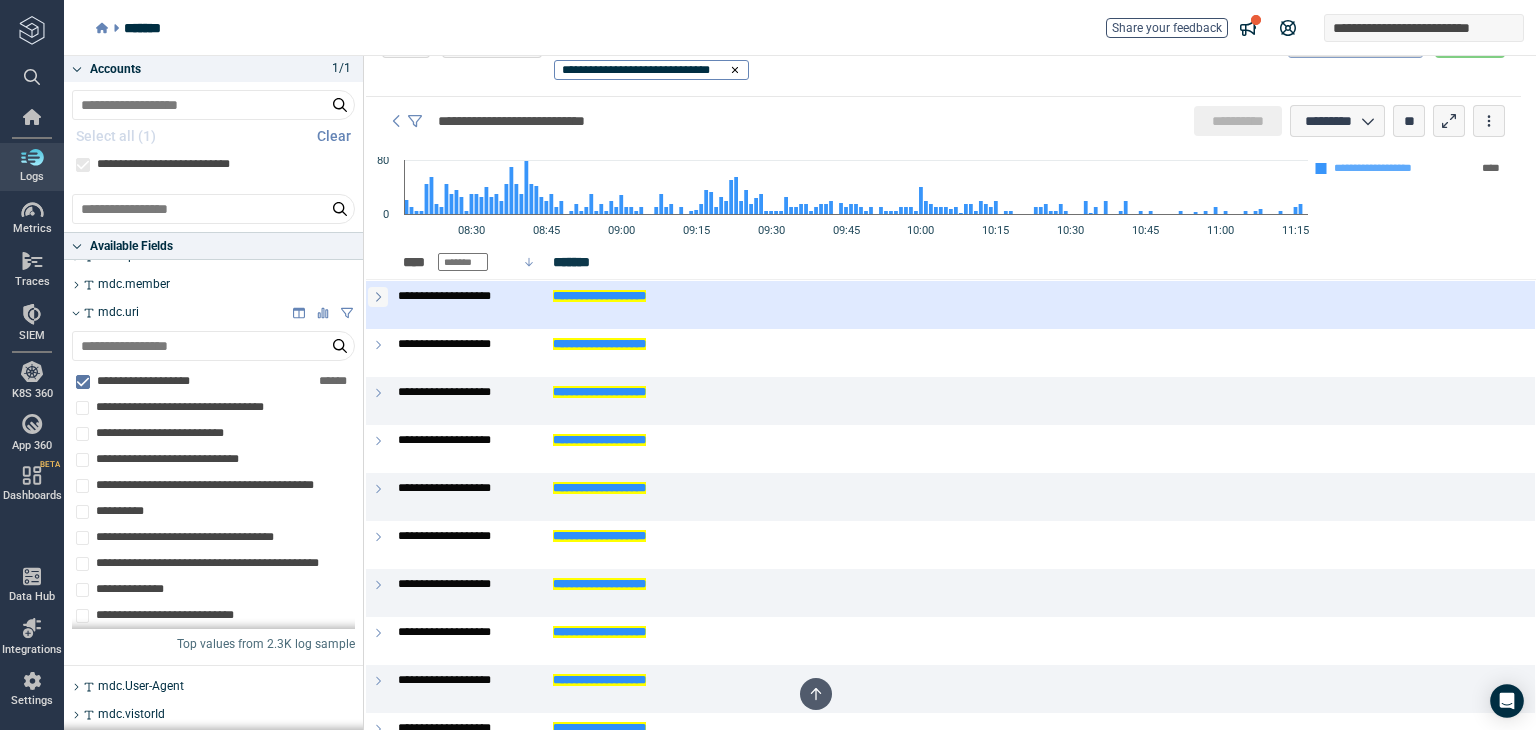 click 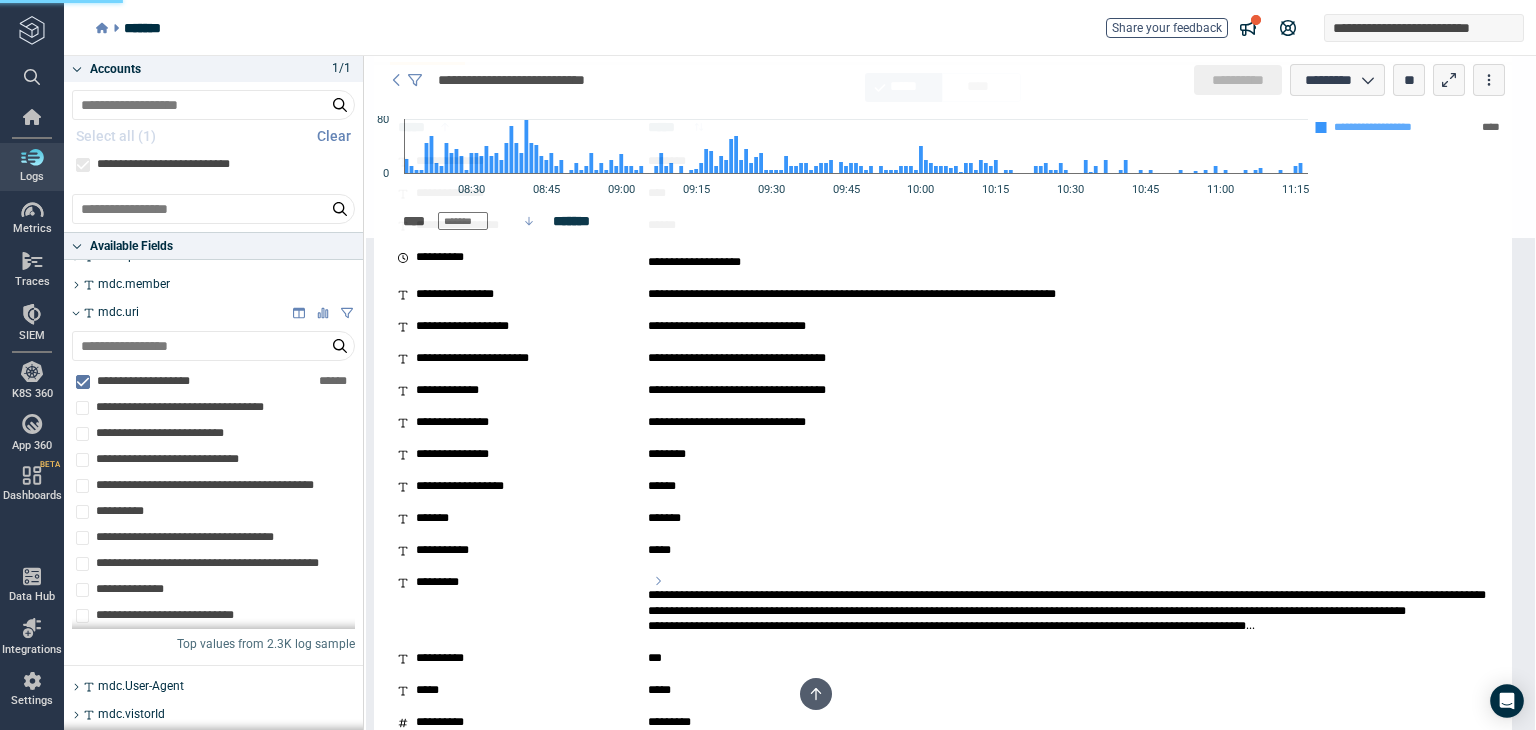 scroll, scrollTop: 376, scrollLeft: 0, axis: vertical 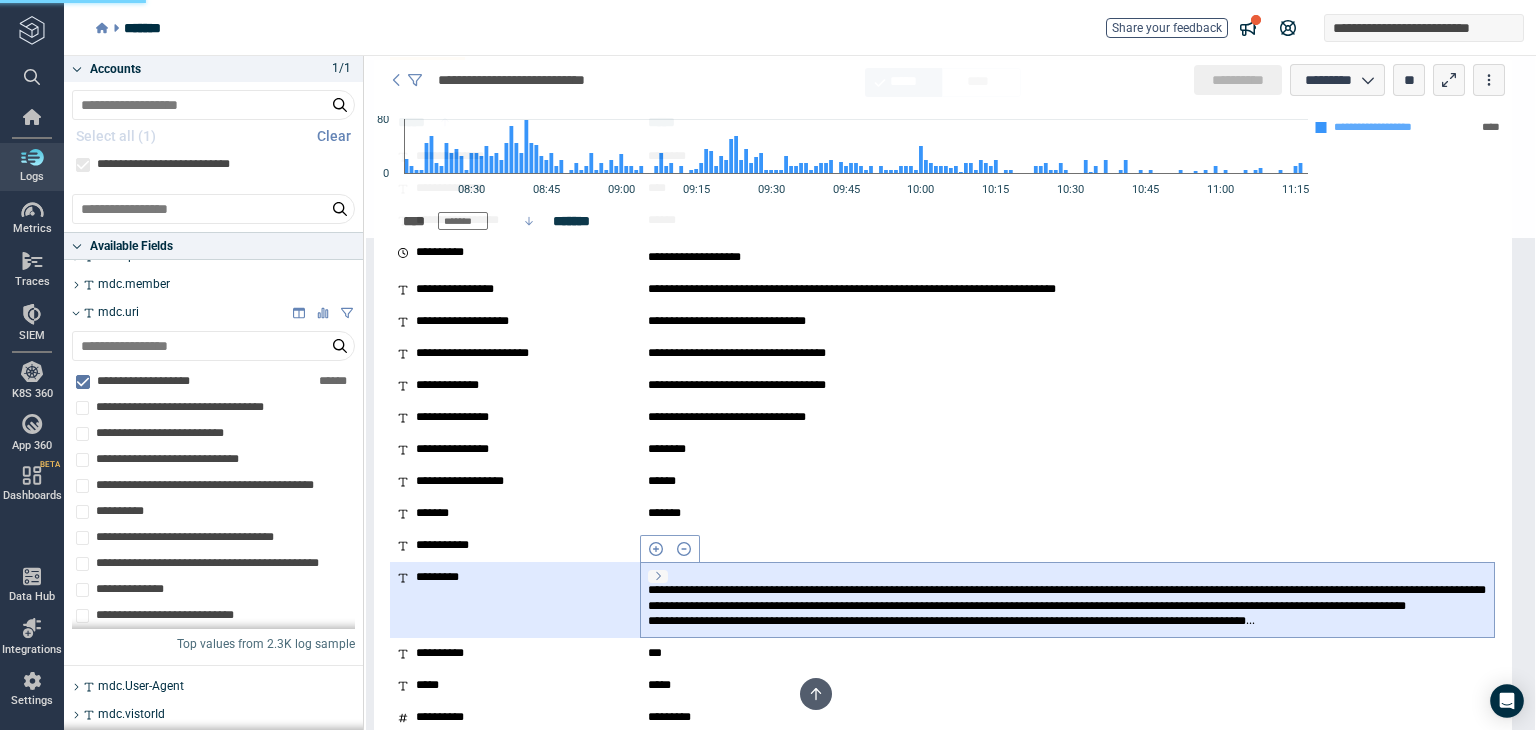 click 